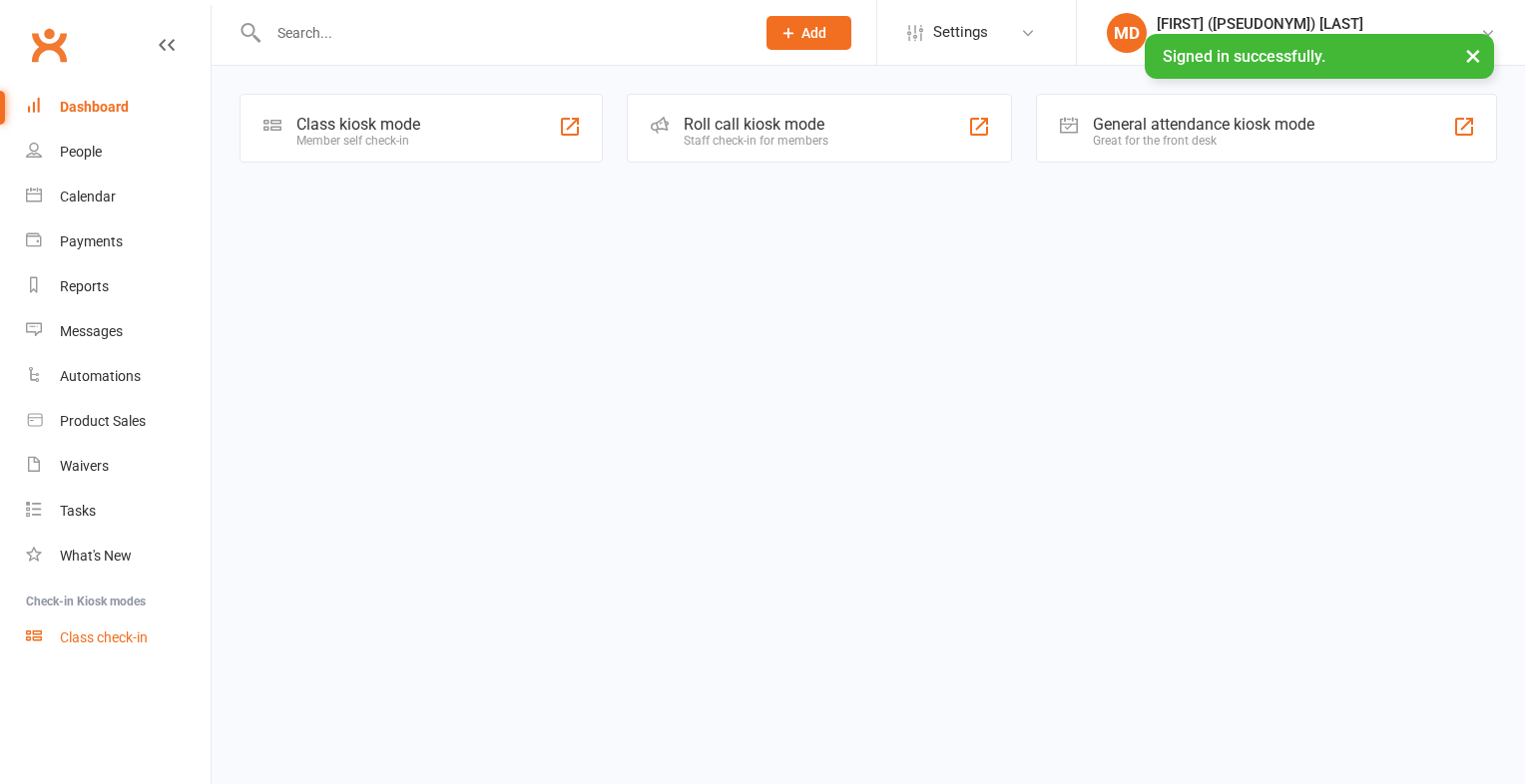 scroll, scrollTop: 0, scrollLeft: 0, axis: both 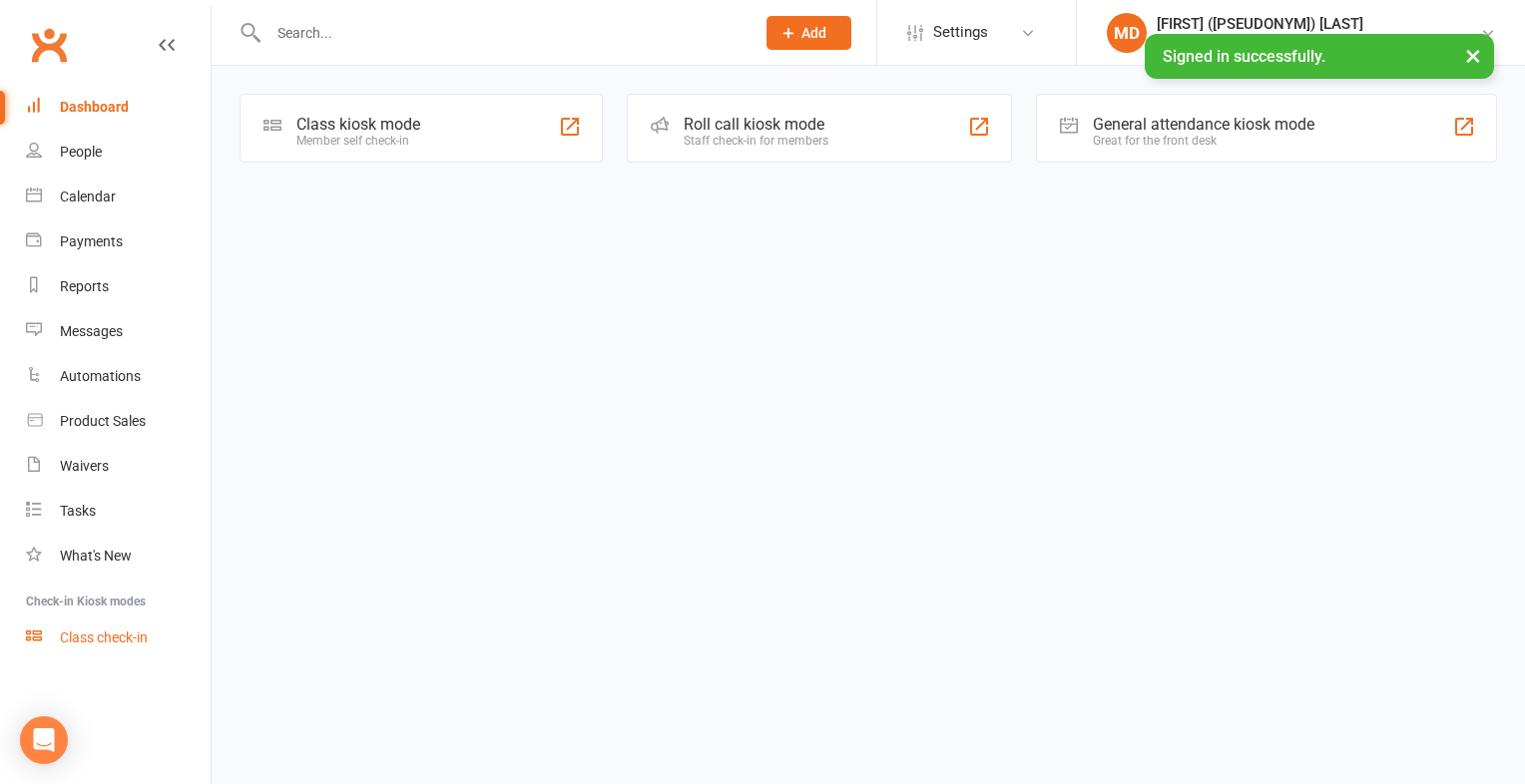 click on "Class check-in" at bounding box center (104, 637) 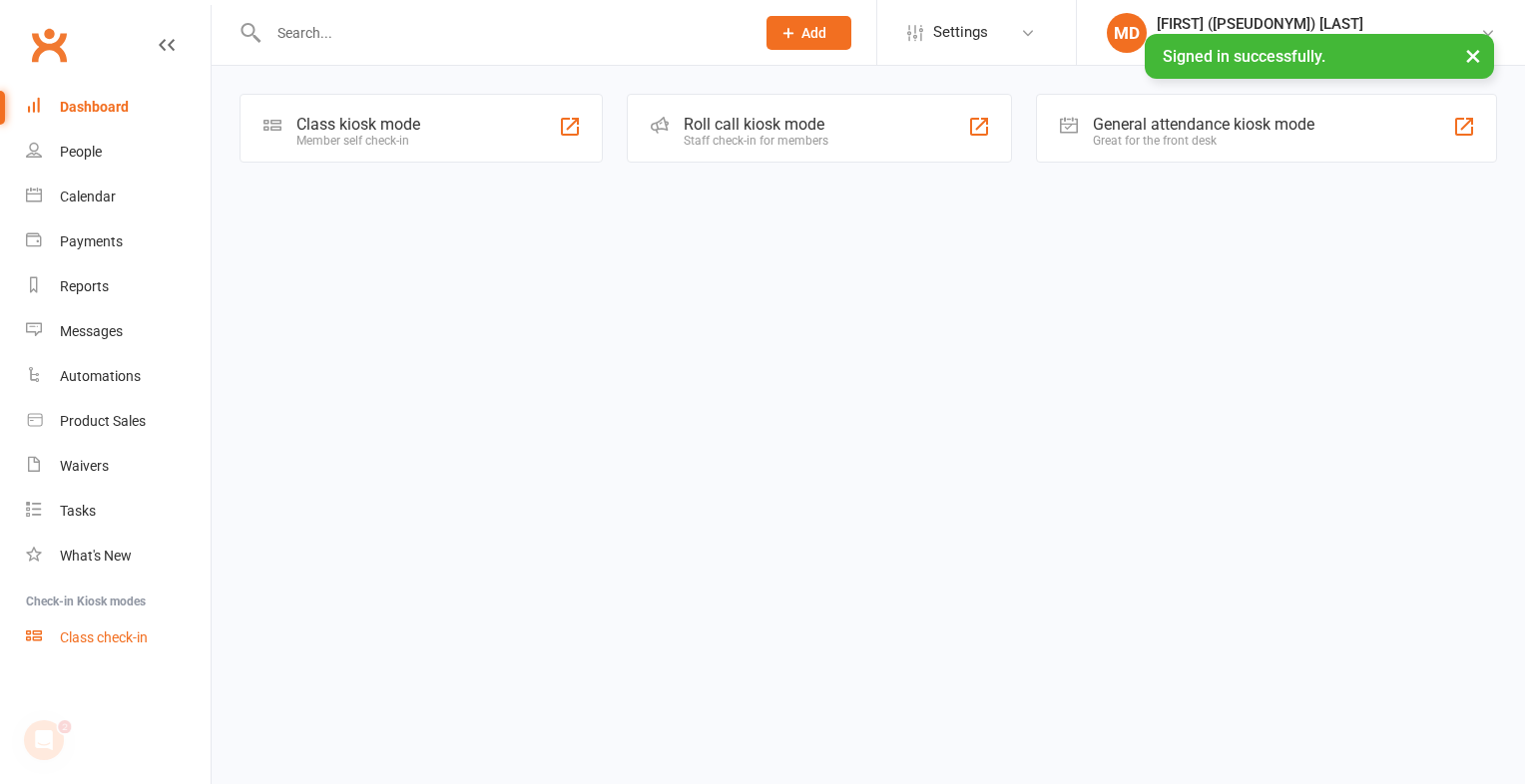scroll, scrollTop: 0, scrollLeft: 0, axis: both 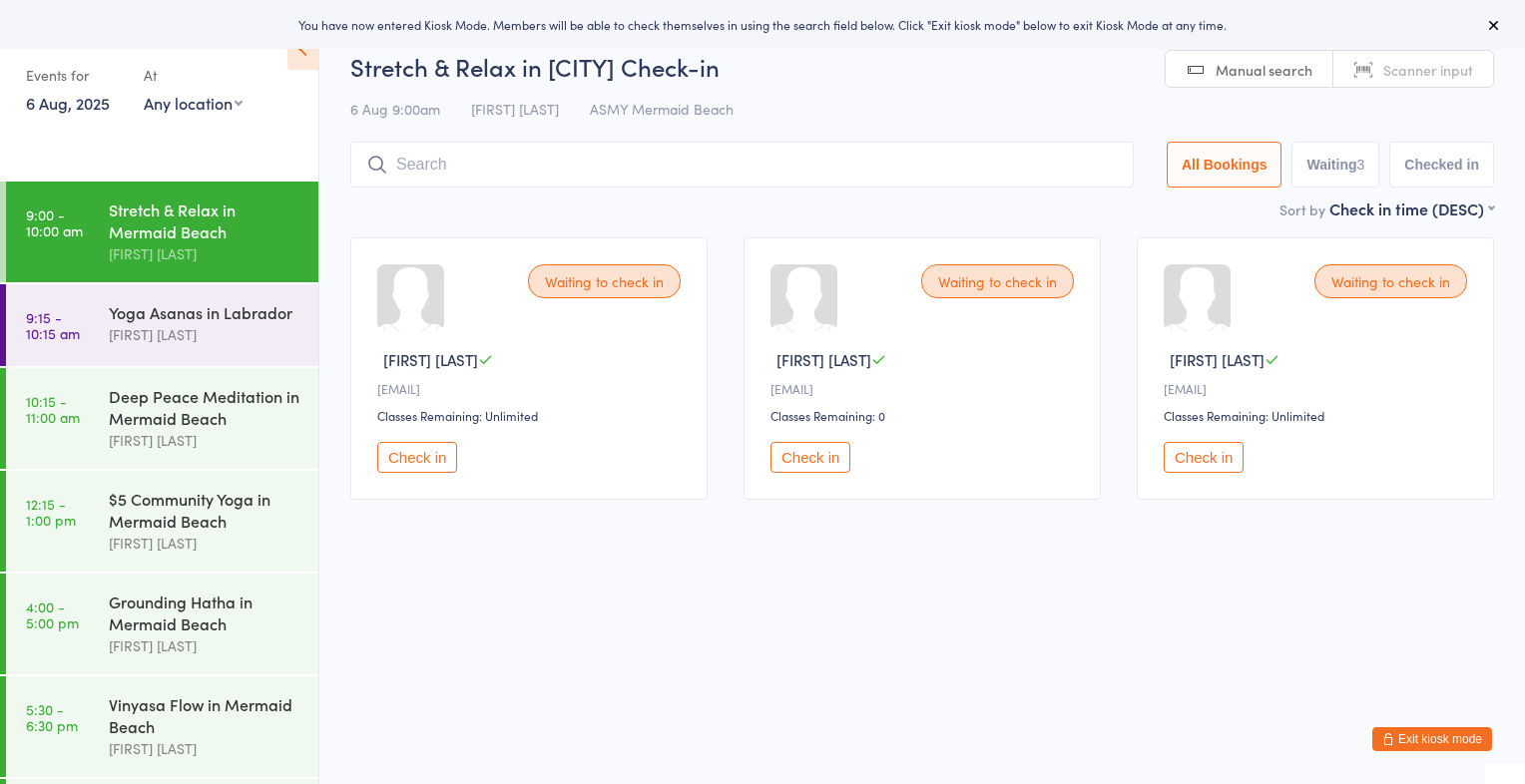 click on "Grounding Hatha in Mermaid Beach" at bounding box center [205, 612] 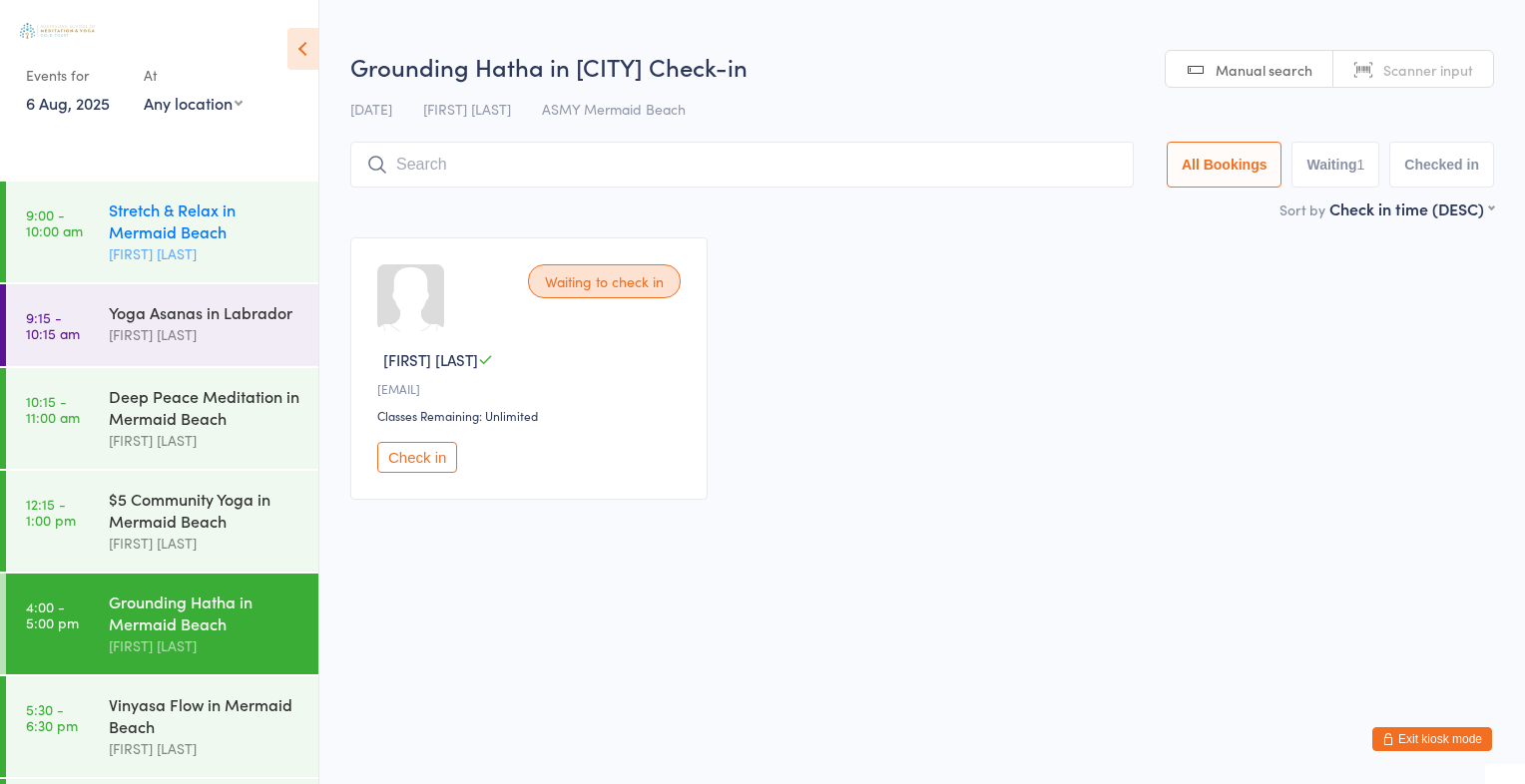 click on "Stretch & Relax in Mermaid Beach" at bounding box center (205, 220) 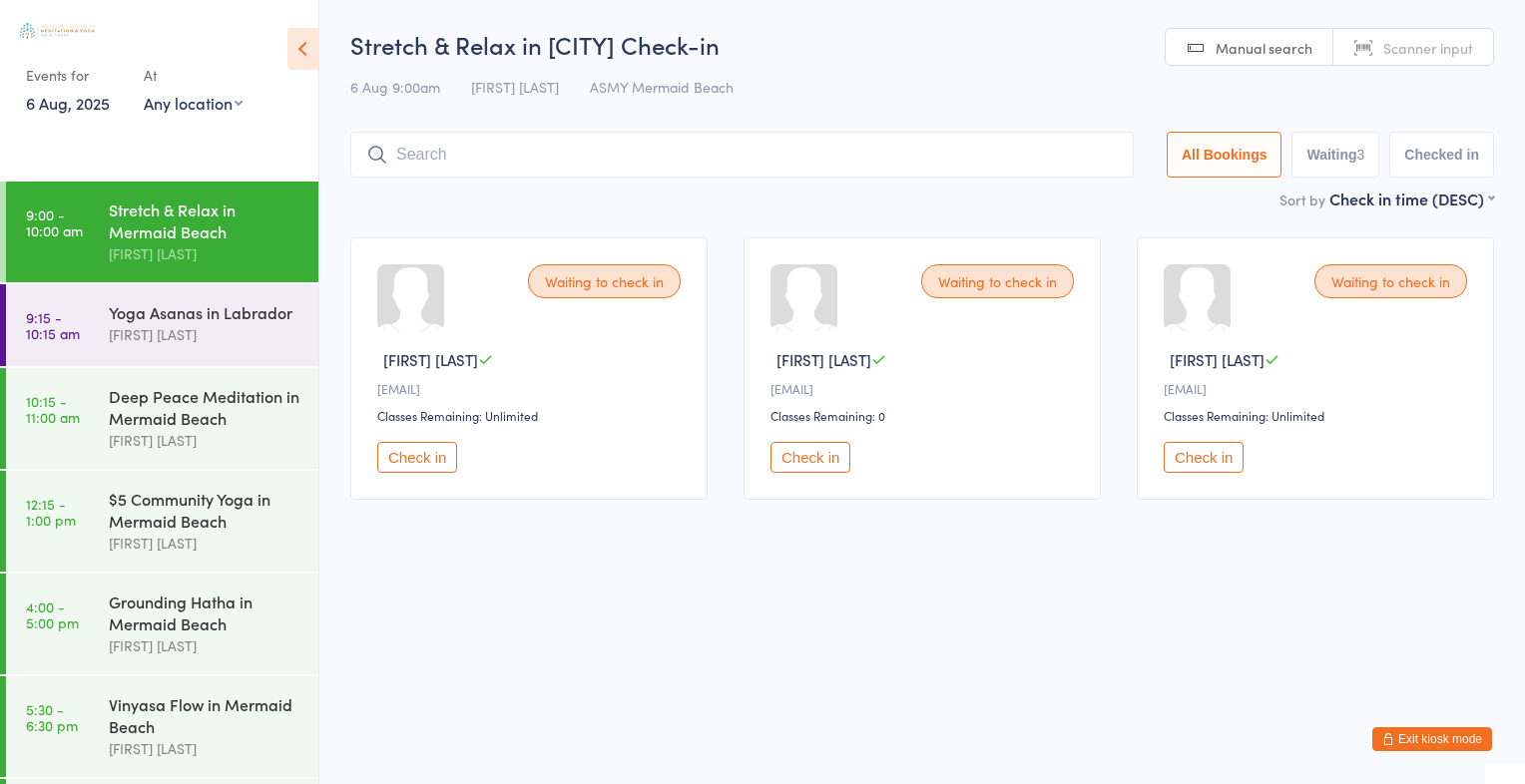 click on "Scanner input" at bounding box center [1428, 48] 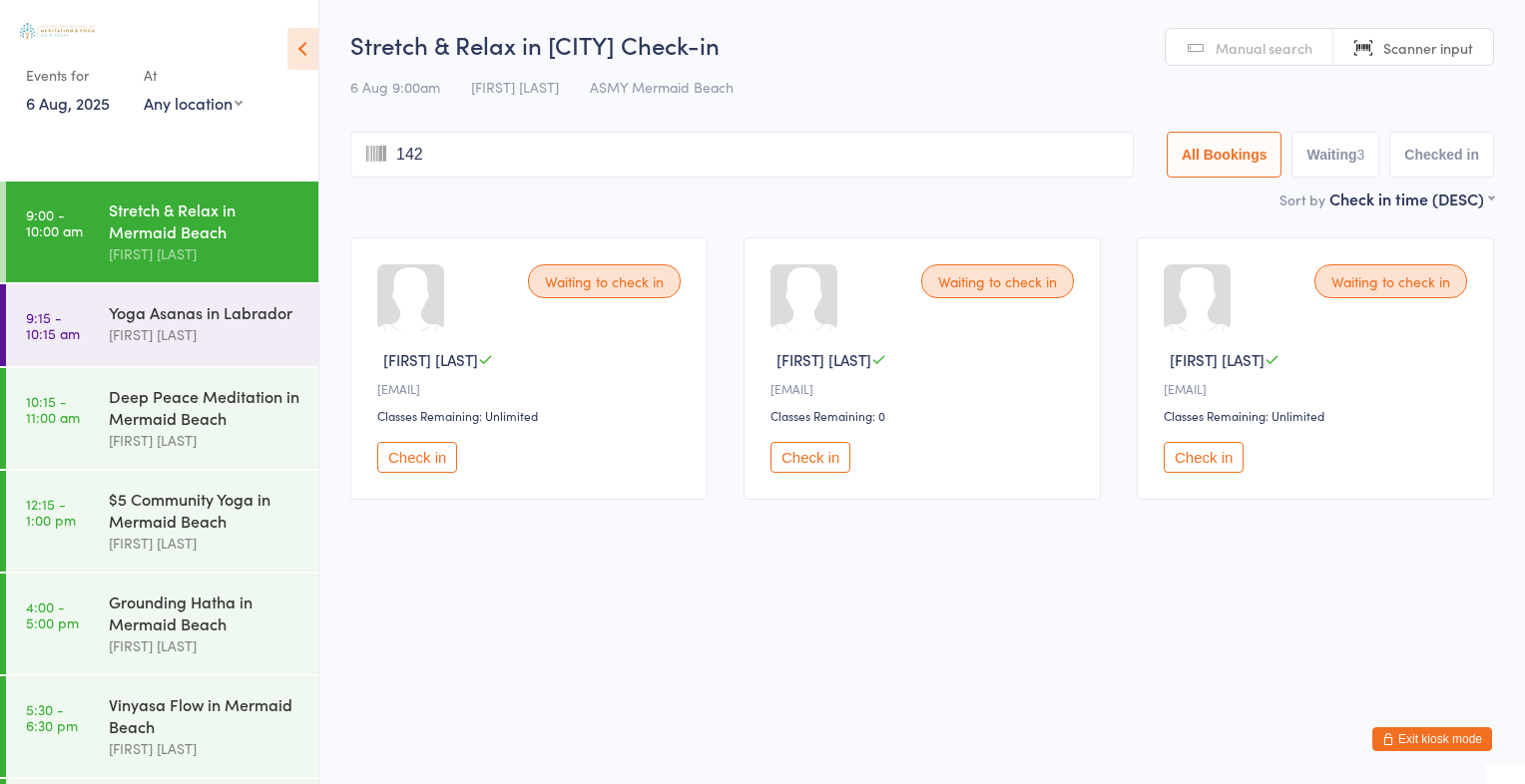 type on "1422" 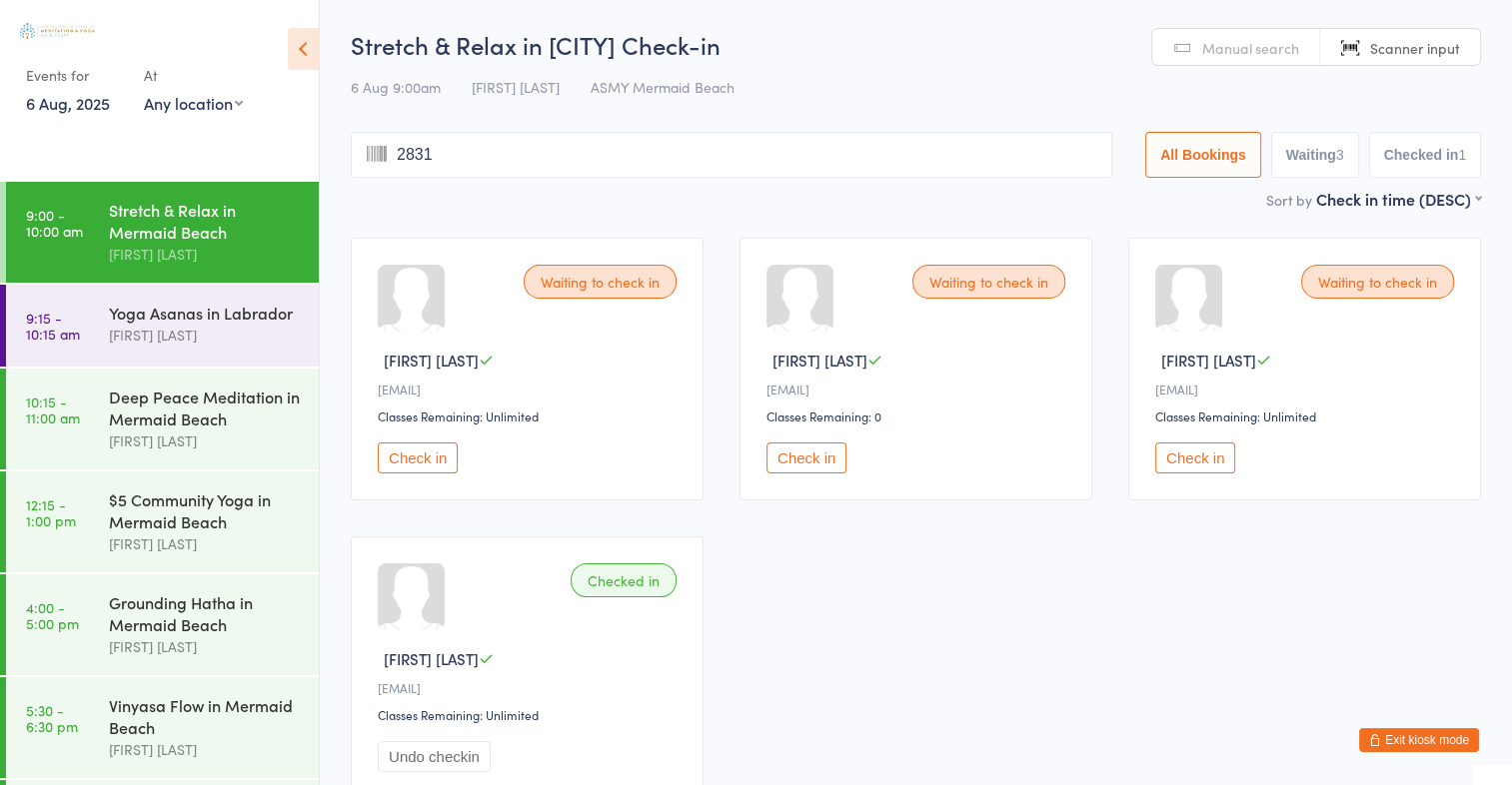 type on "2831" 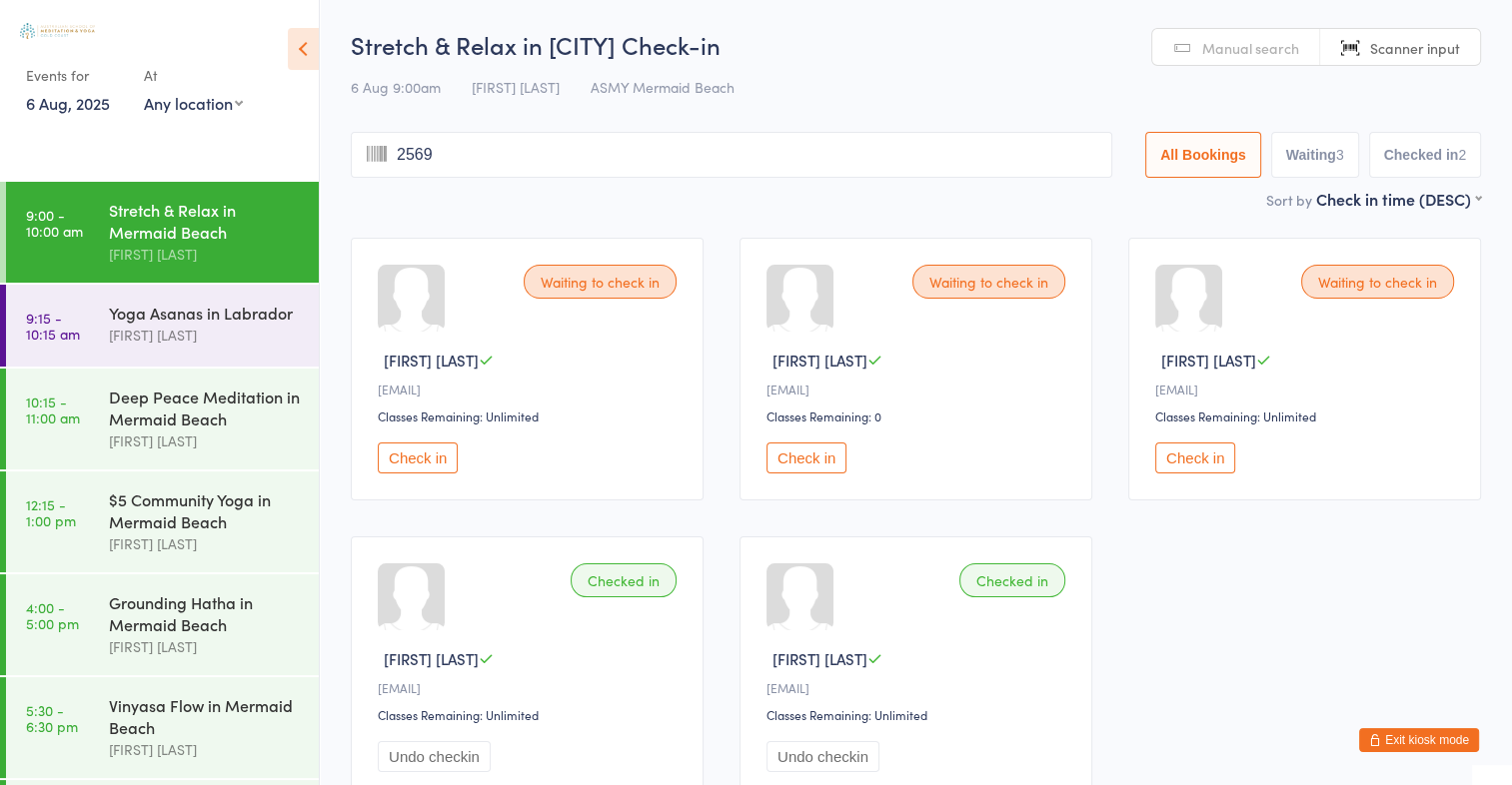 type on "2569" 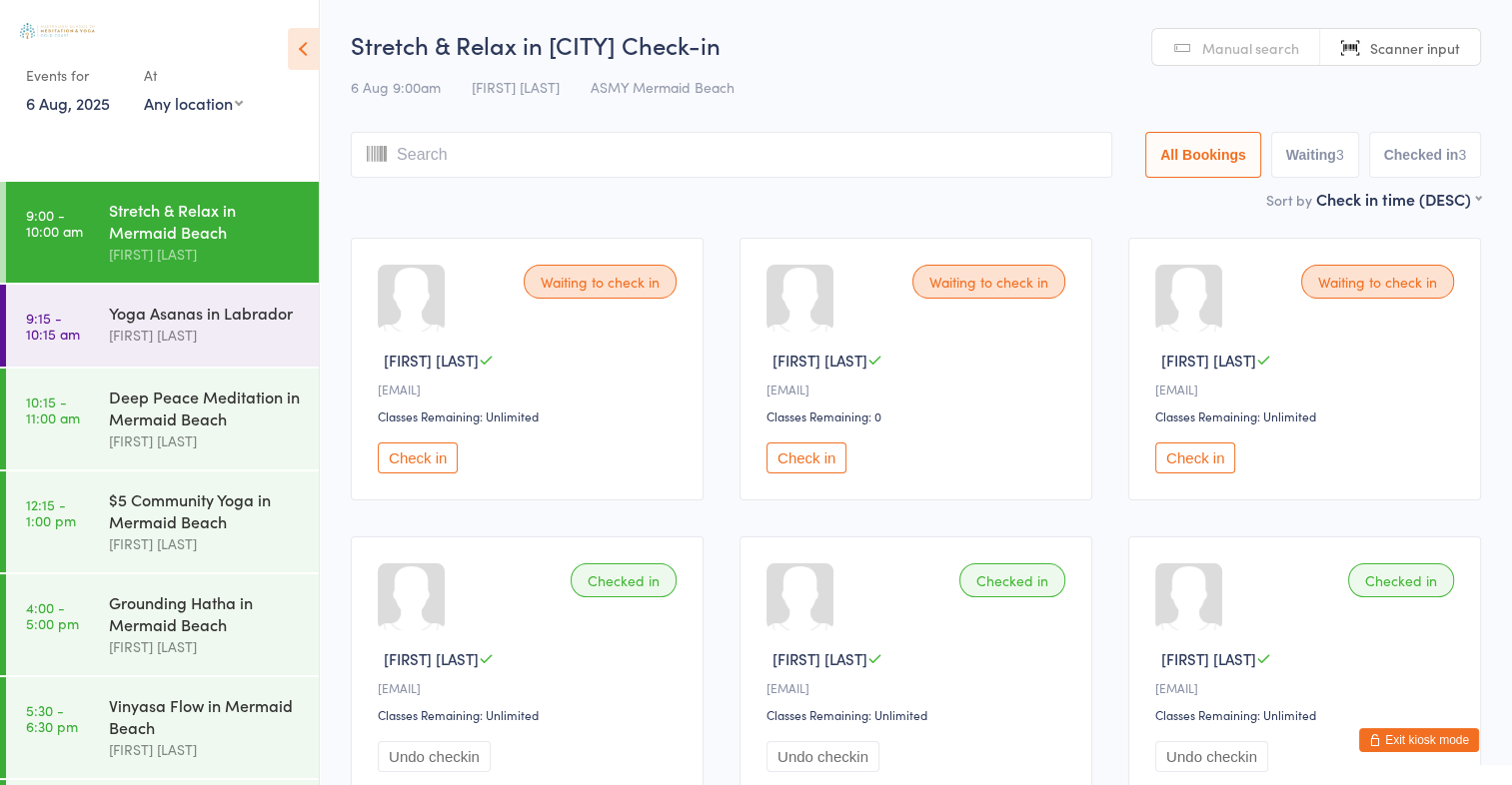 click on "Manual search" at bounding box center (1250, 48) 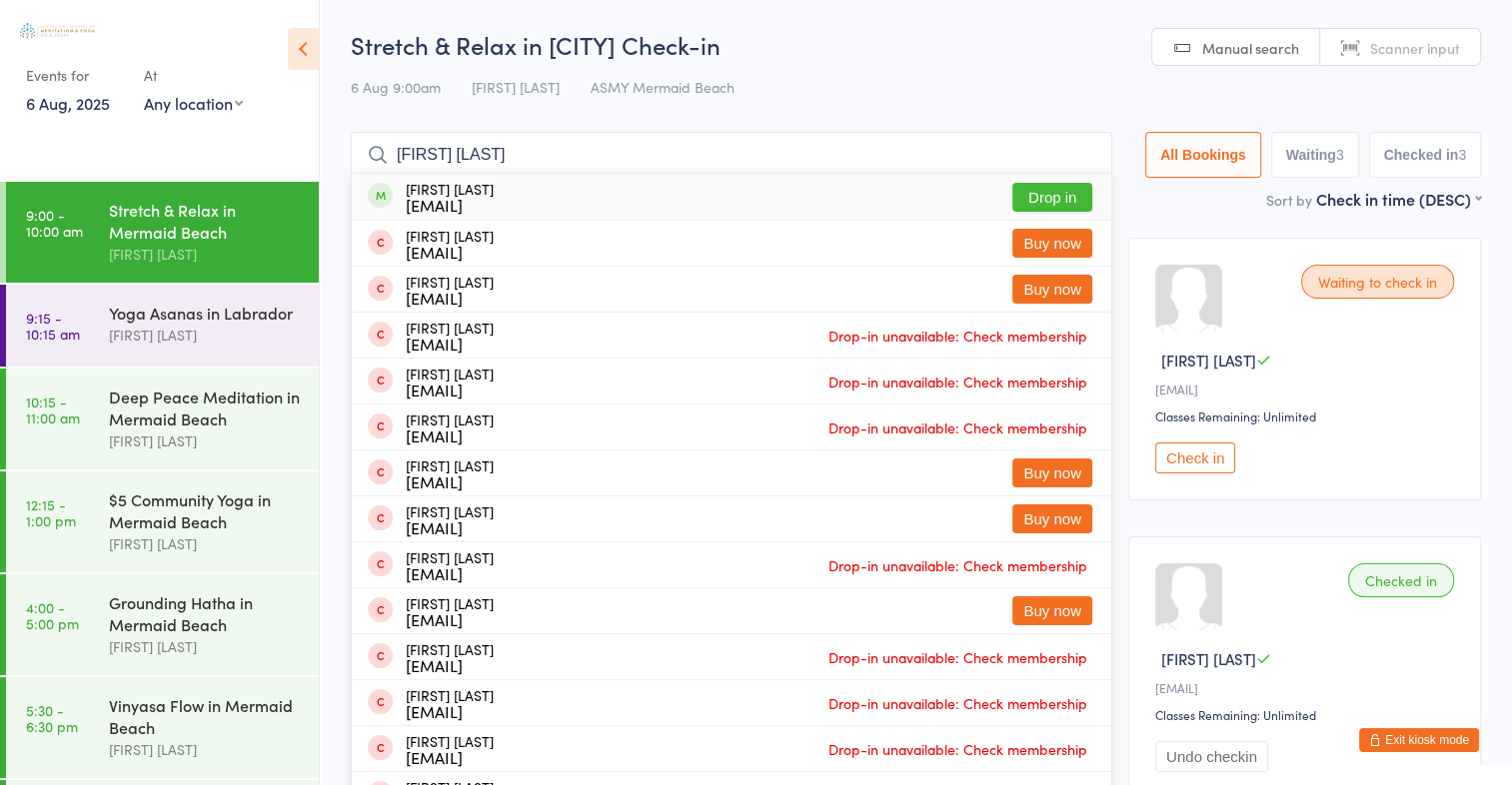type on "[FIRST] [LAST]" 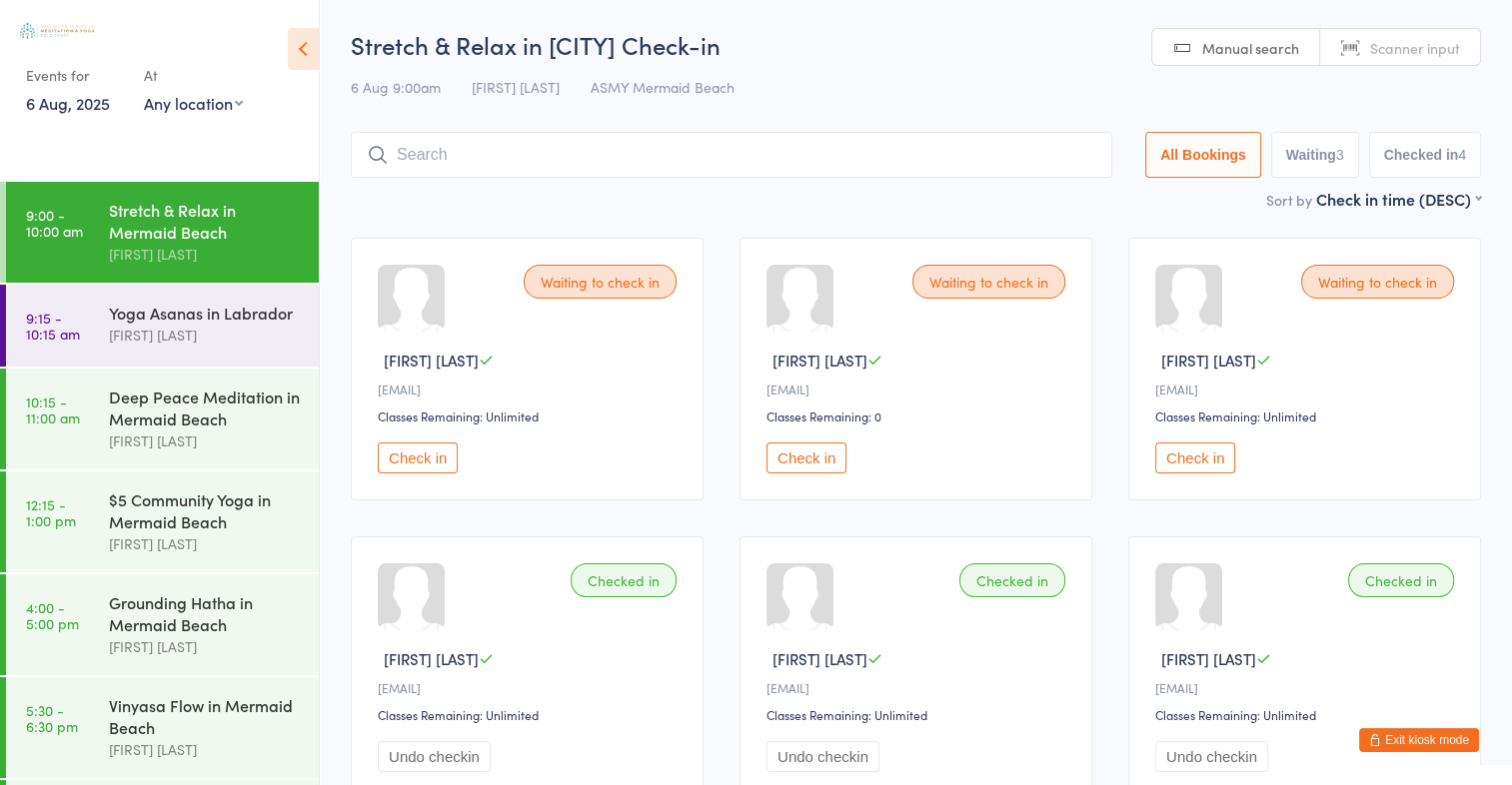 click on "Scanner input" at bounding box center [1415, 48] 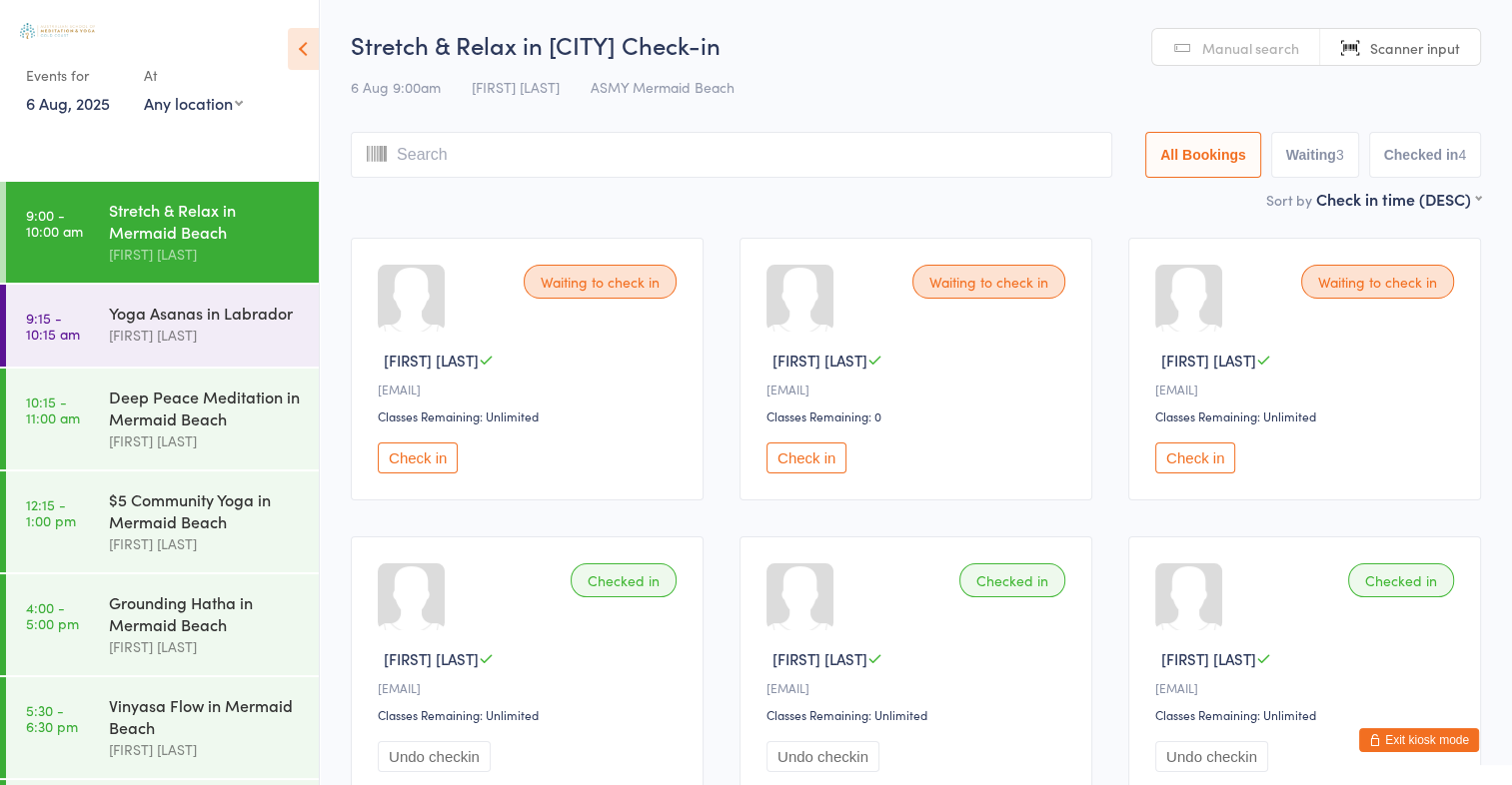click on "Check in" at bounding box center (1195, 457) 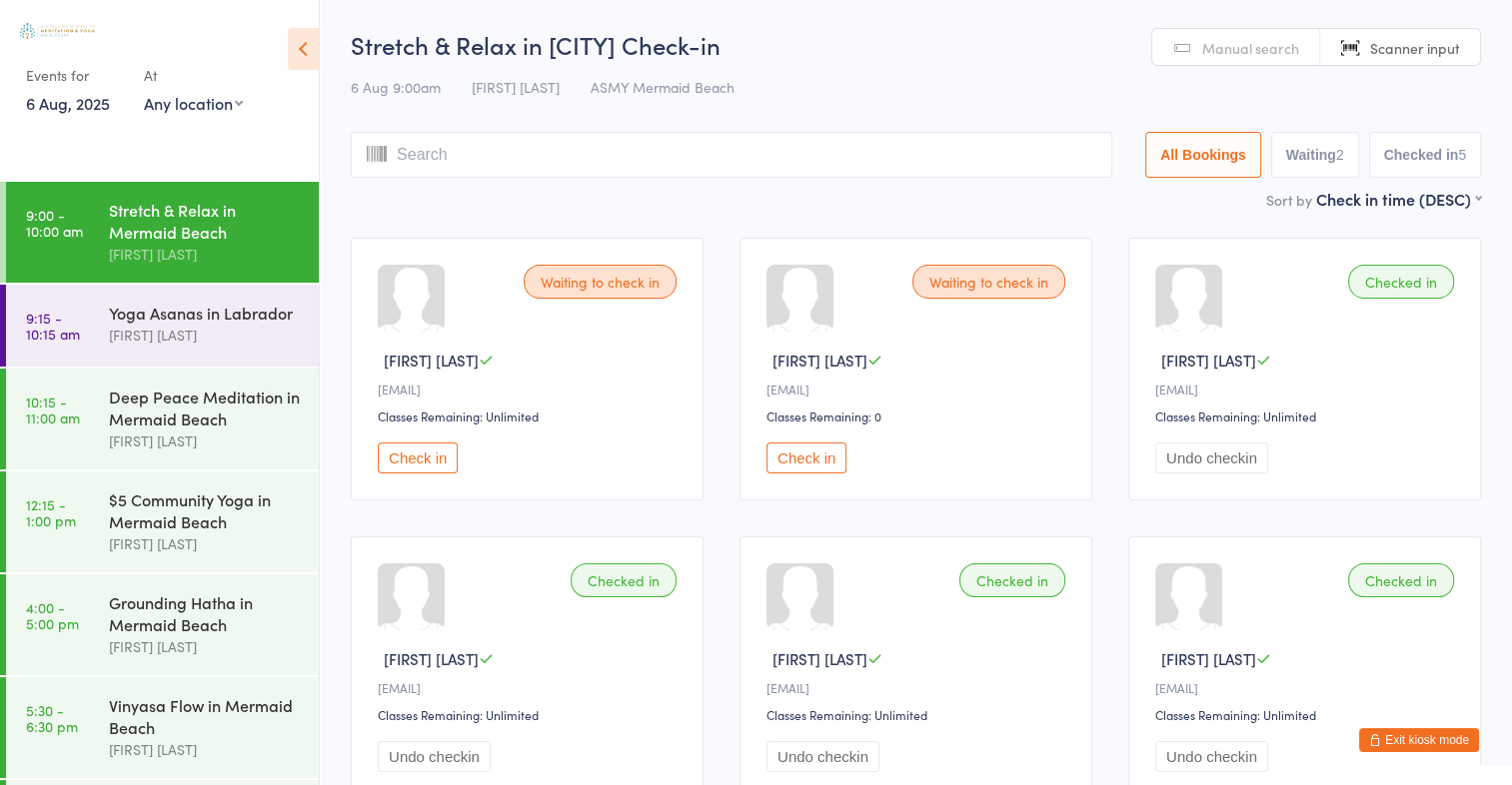 click at bounding box center (732, 155) 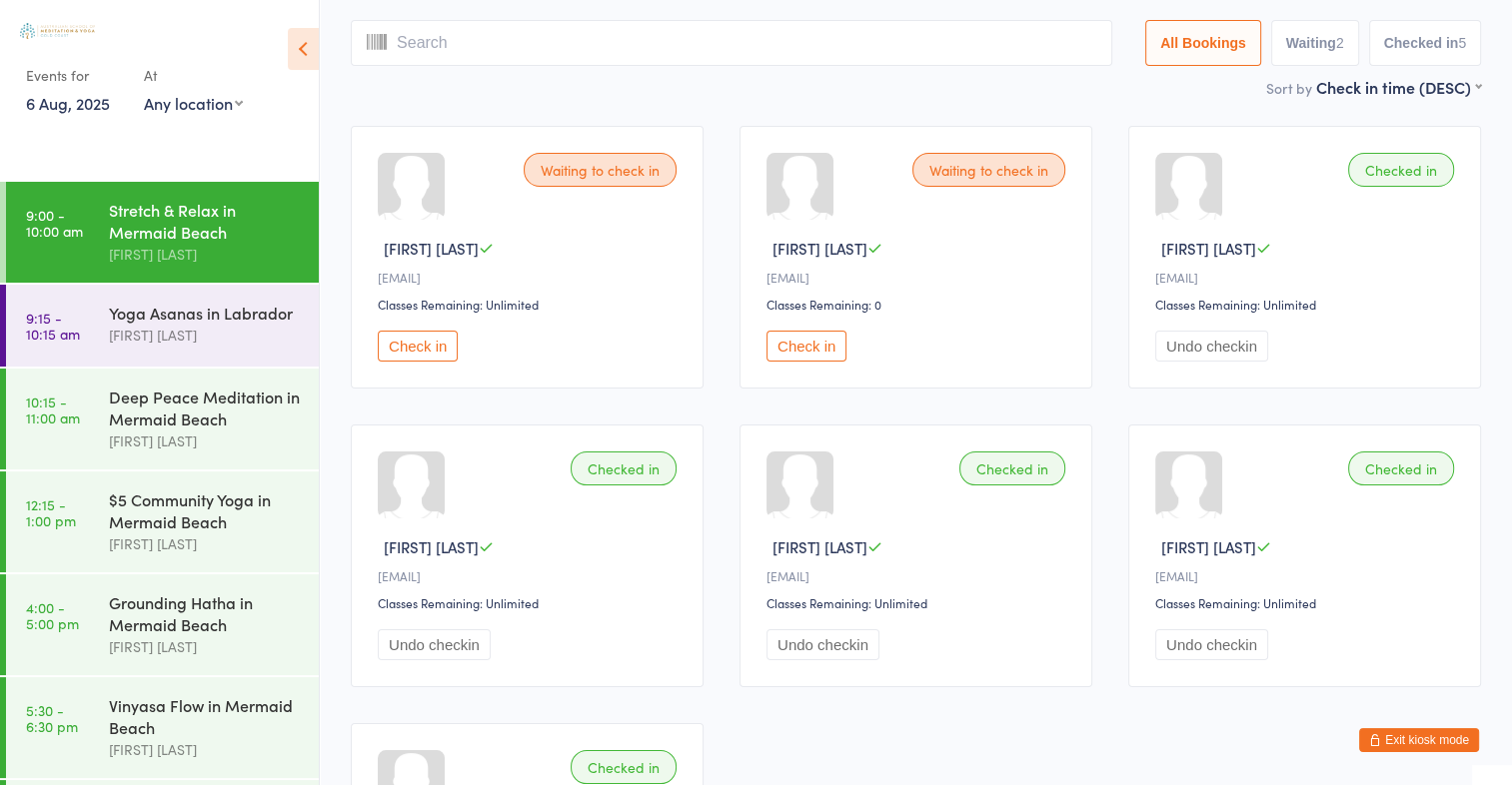 scroll, scrollTop: 132, scrollLeft: 0, axis: vertical 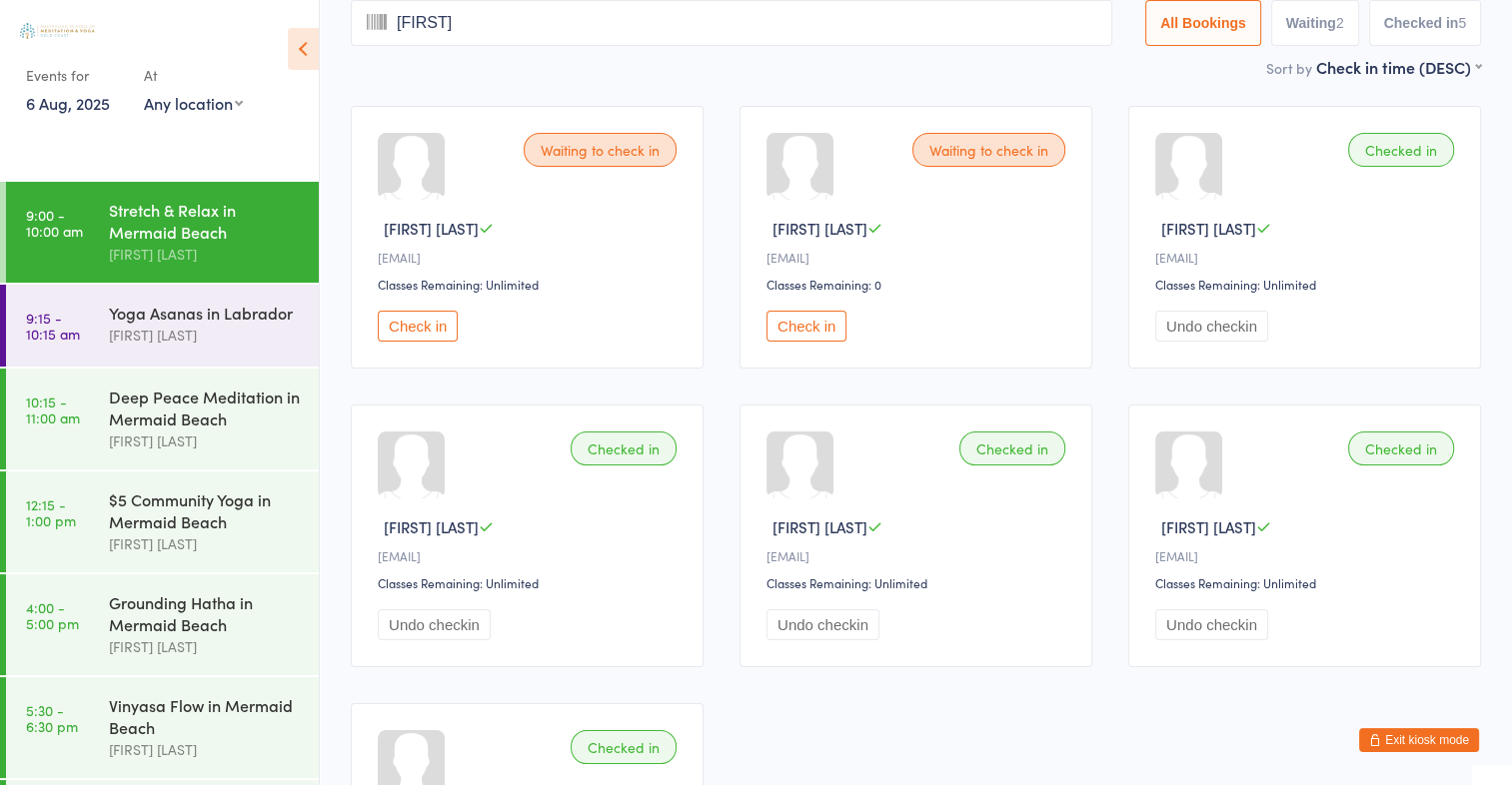 type on "leila" 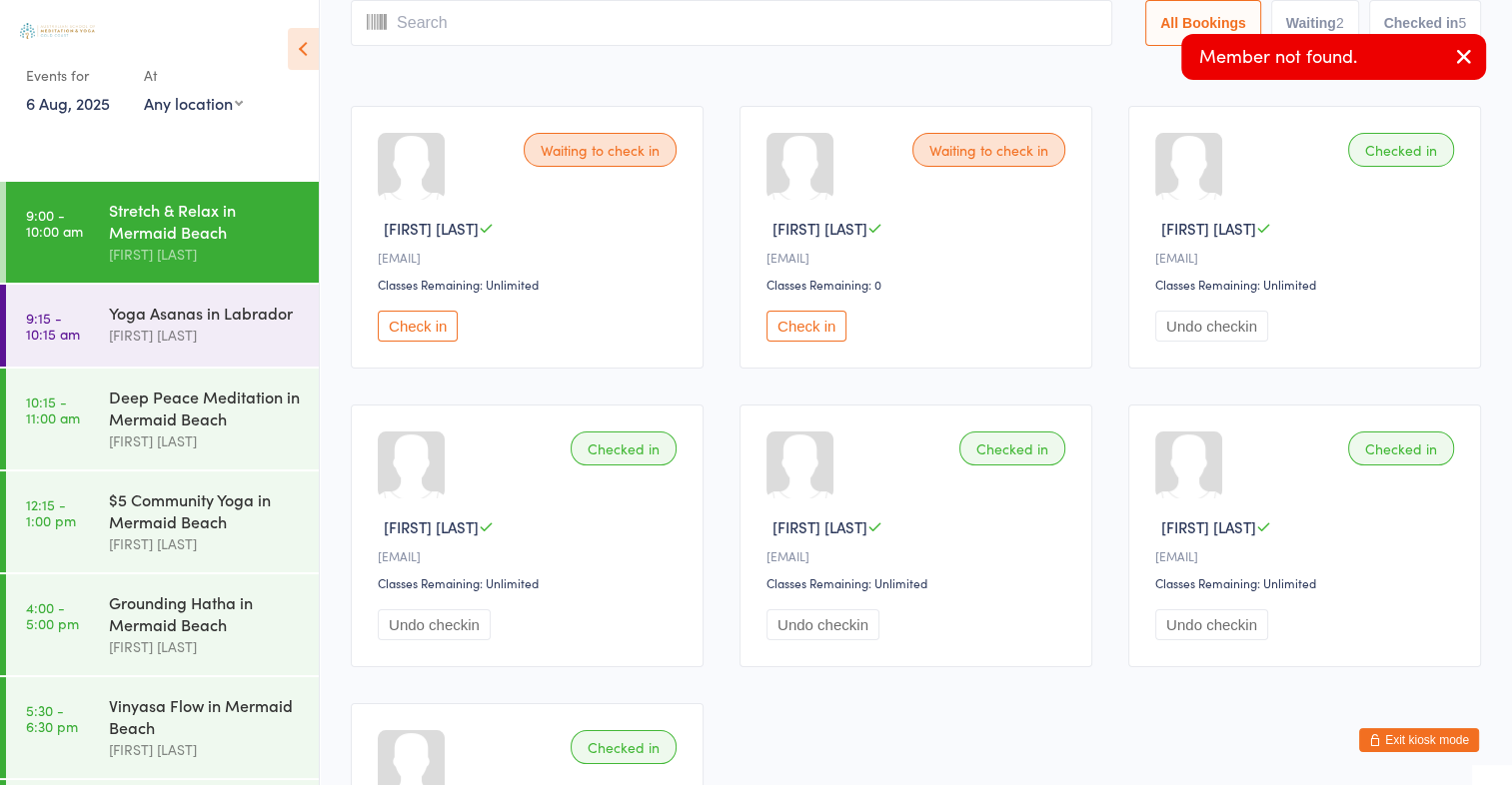 scroll, scrollTop: 0, scrollLeft: 0, axis: both 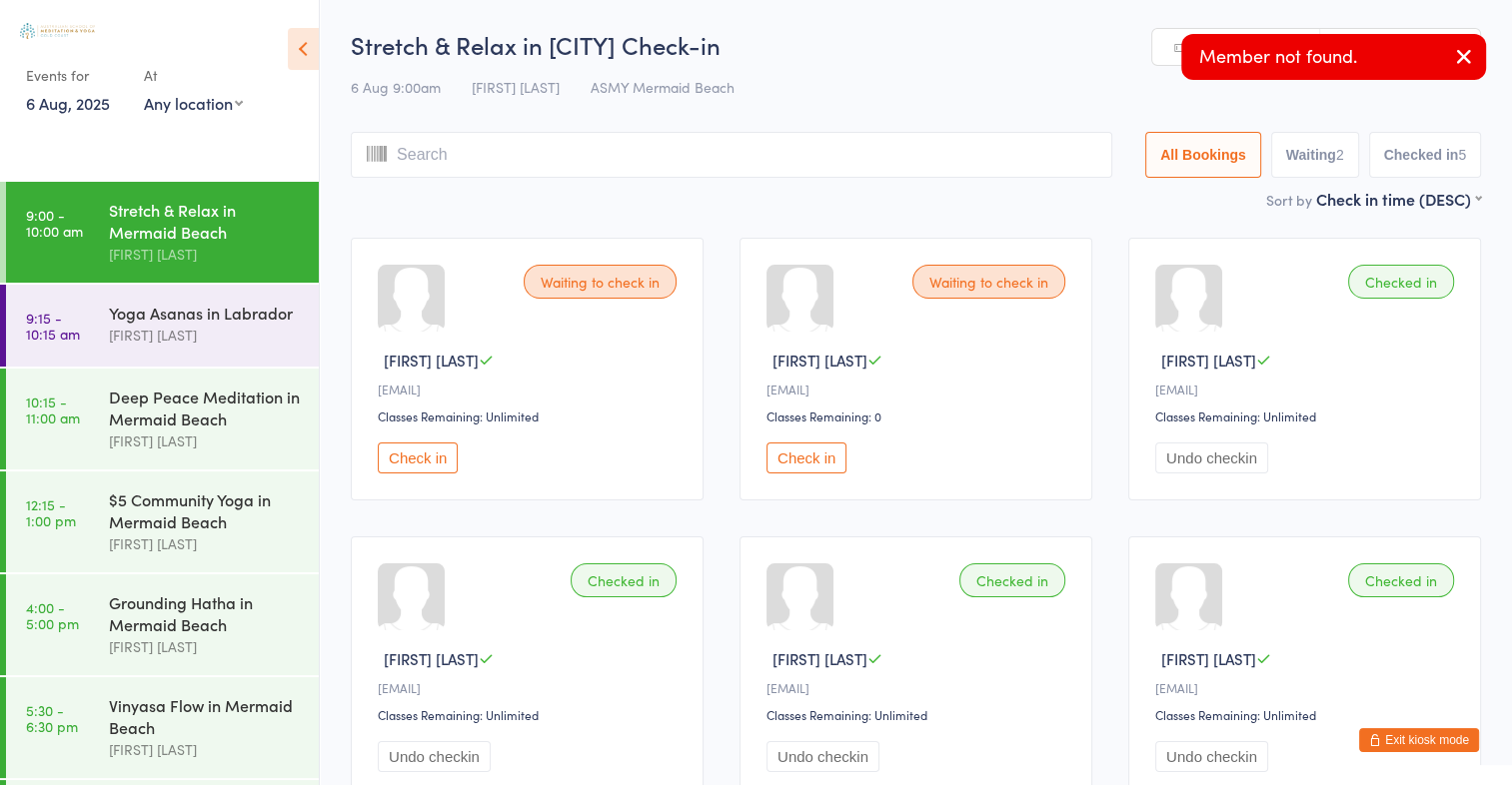 type on "n" 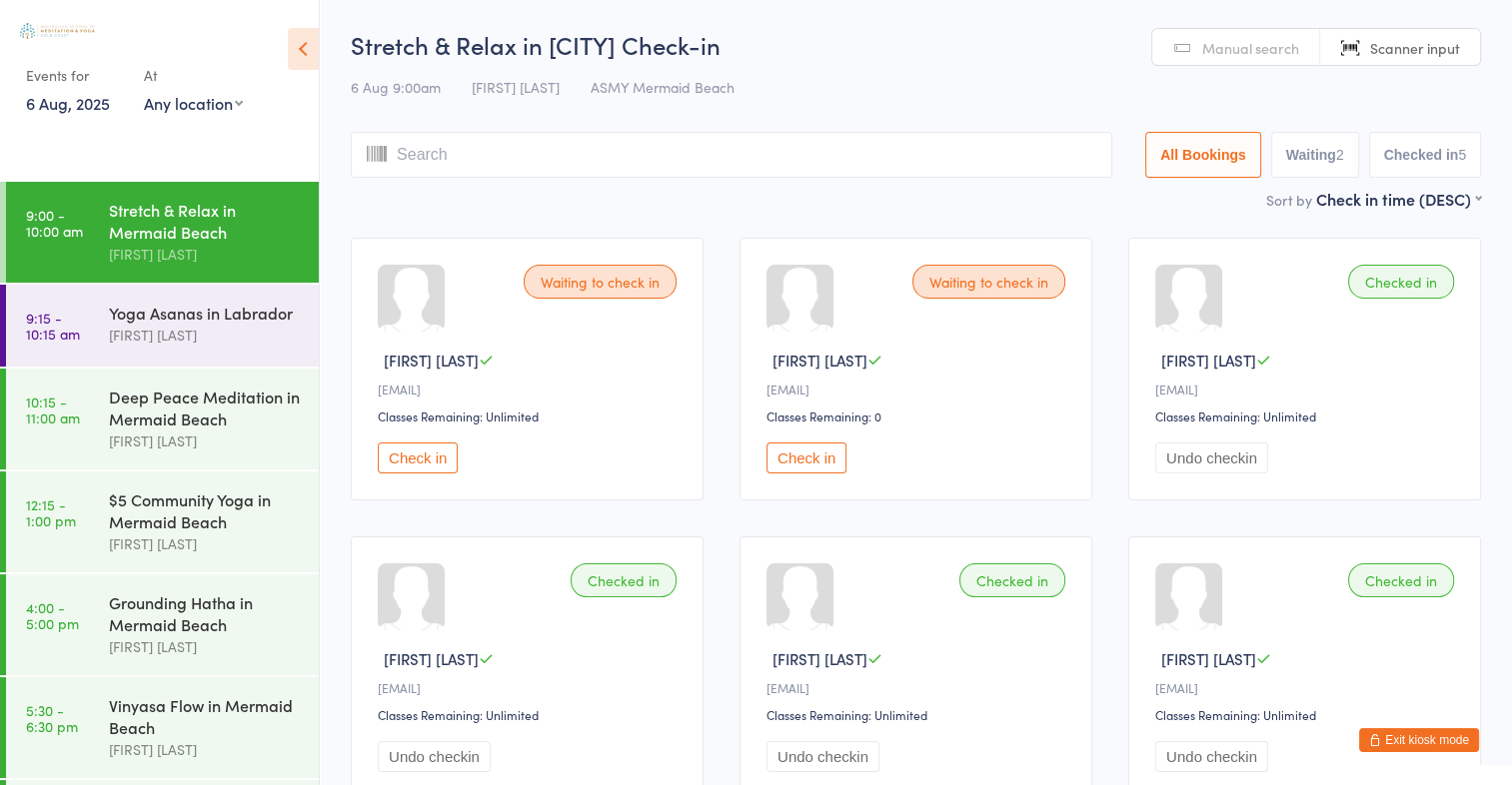 click at bounding box center (732, 155) 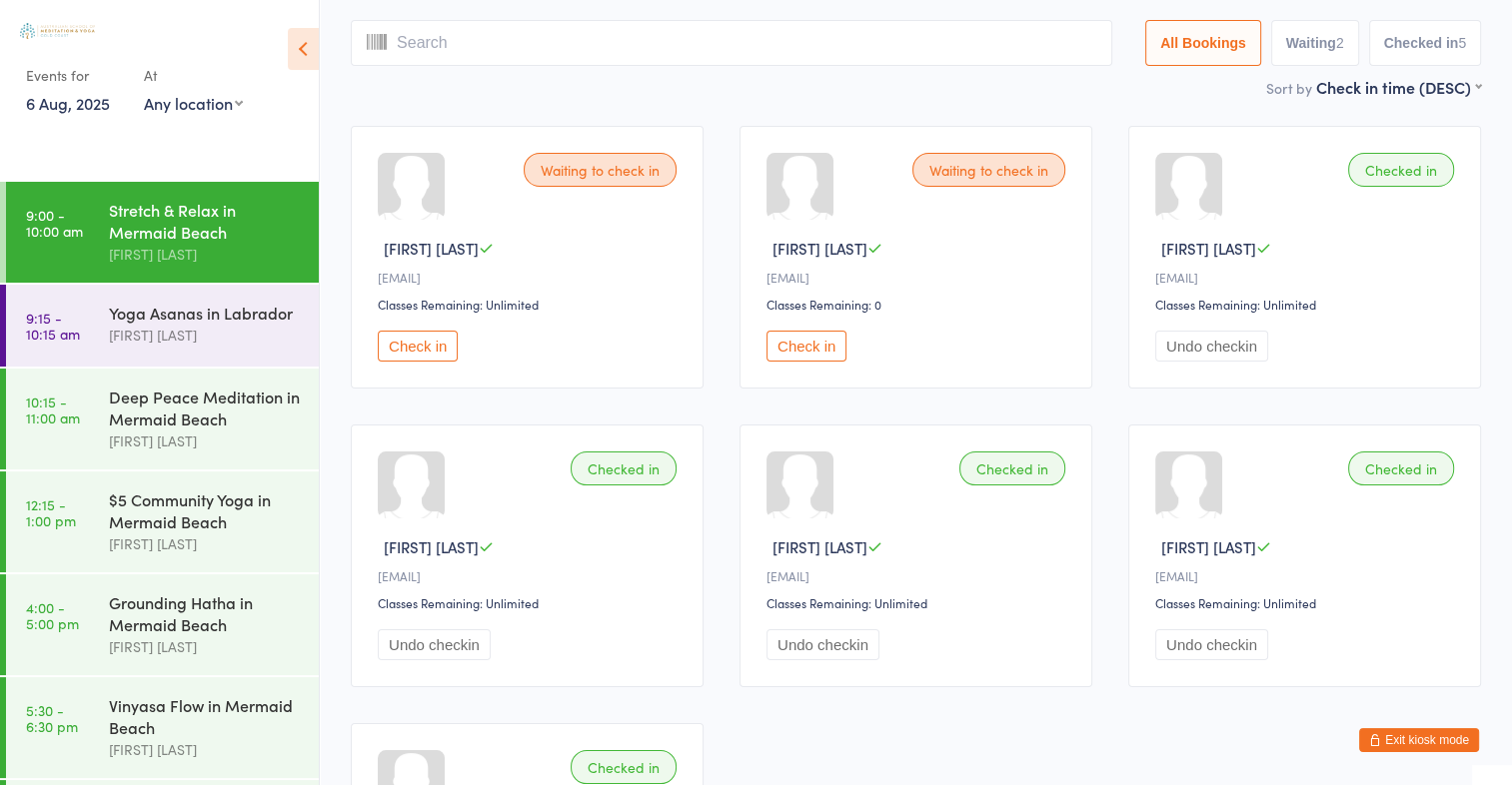 scroll, scrollTop: 132, scrollLeft: 0, axis: vertical 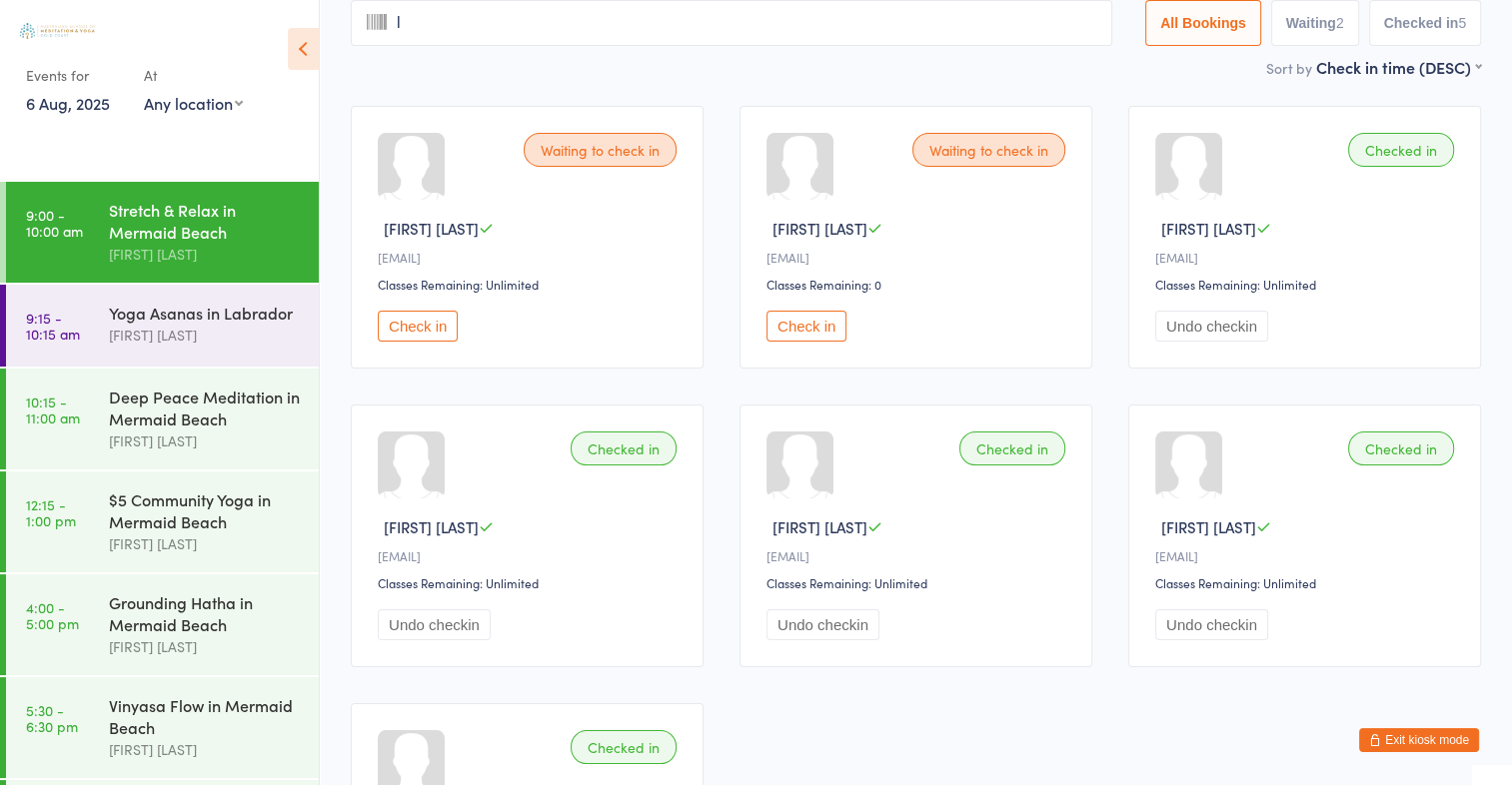 type on "la" 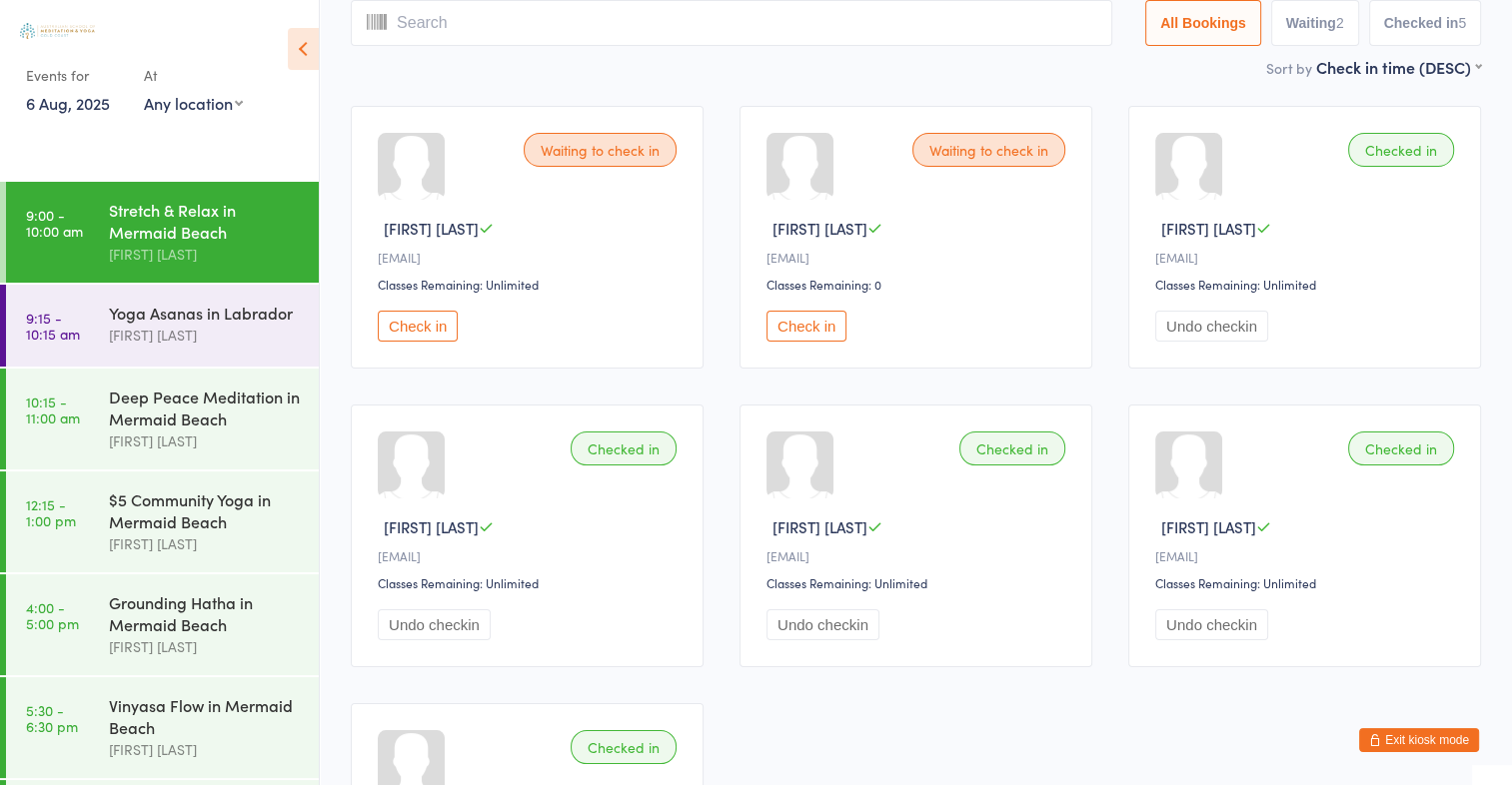 scroll, scrollTop: 0, scrollLeft: 0, axis: both 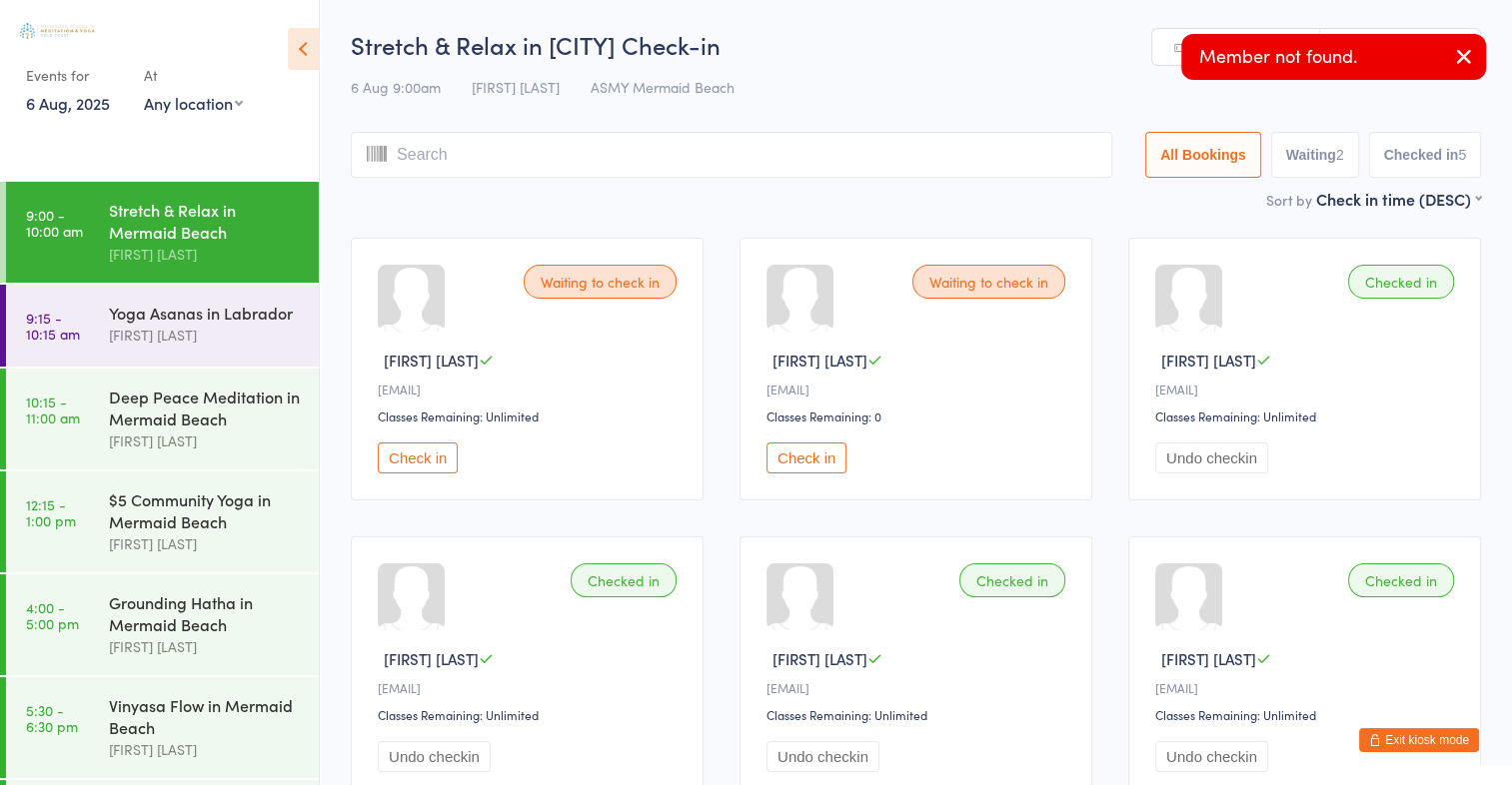 type on "l" 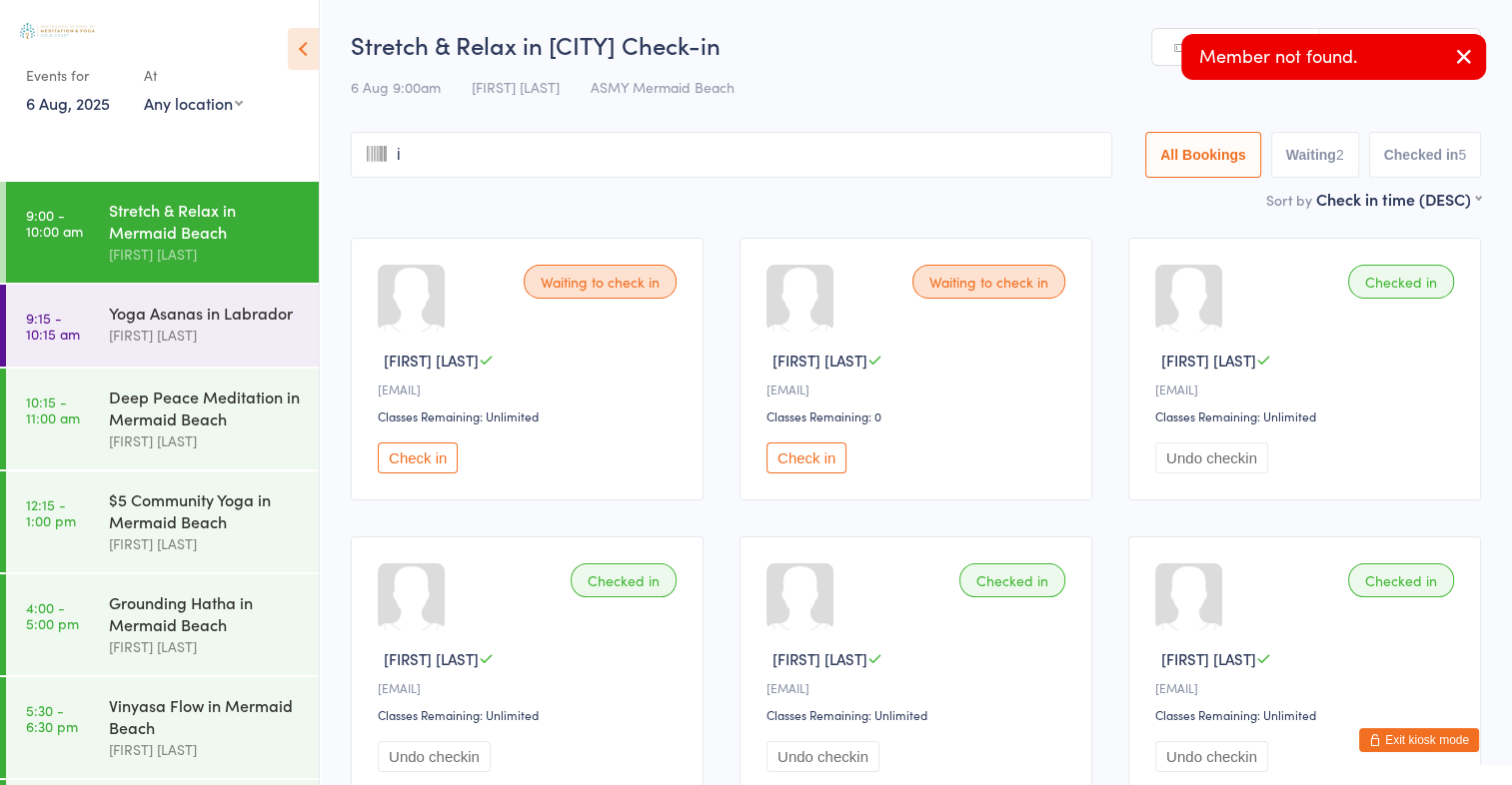 type on "in" 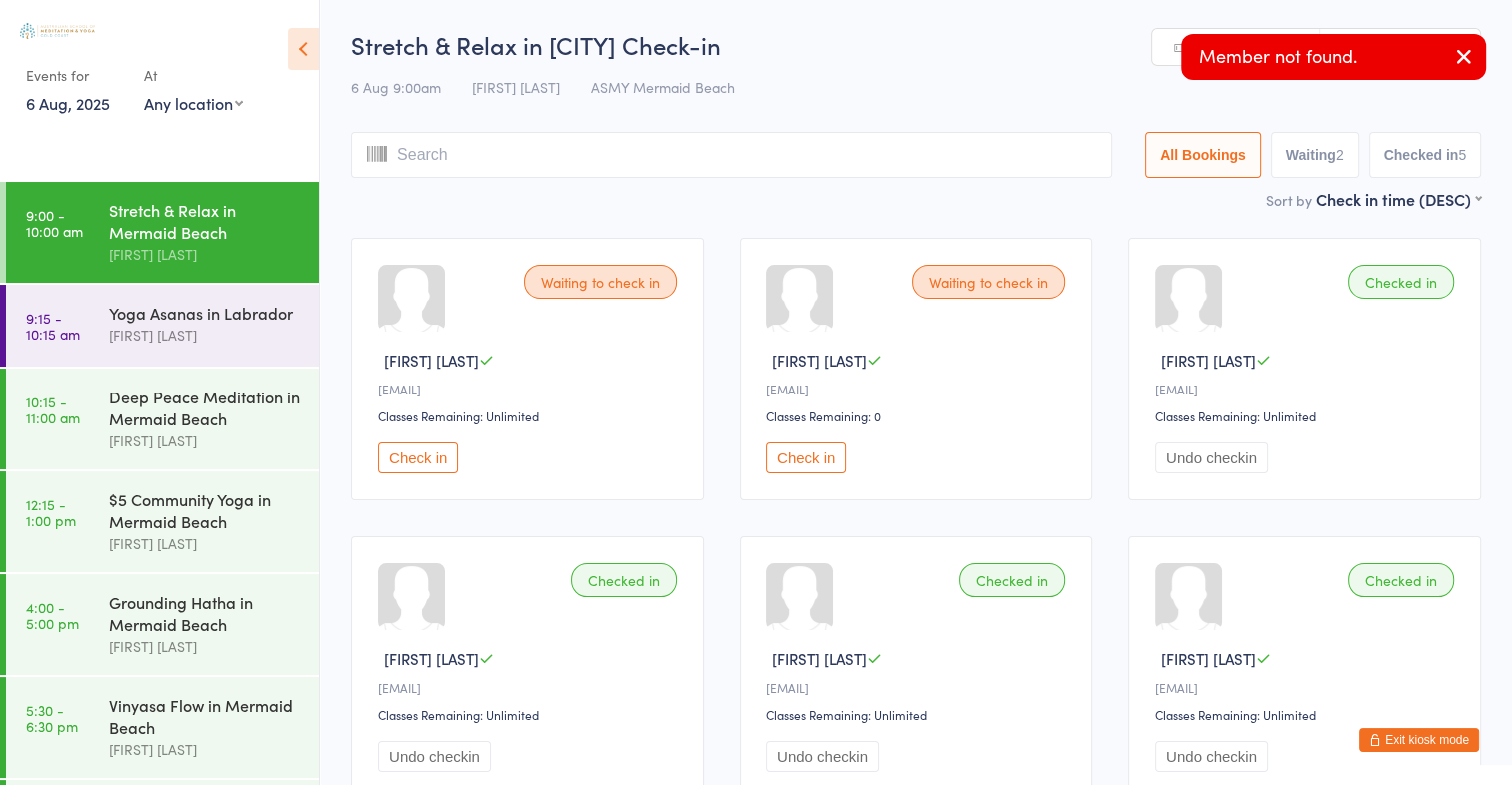 type on "i" 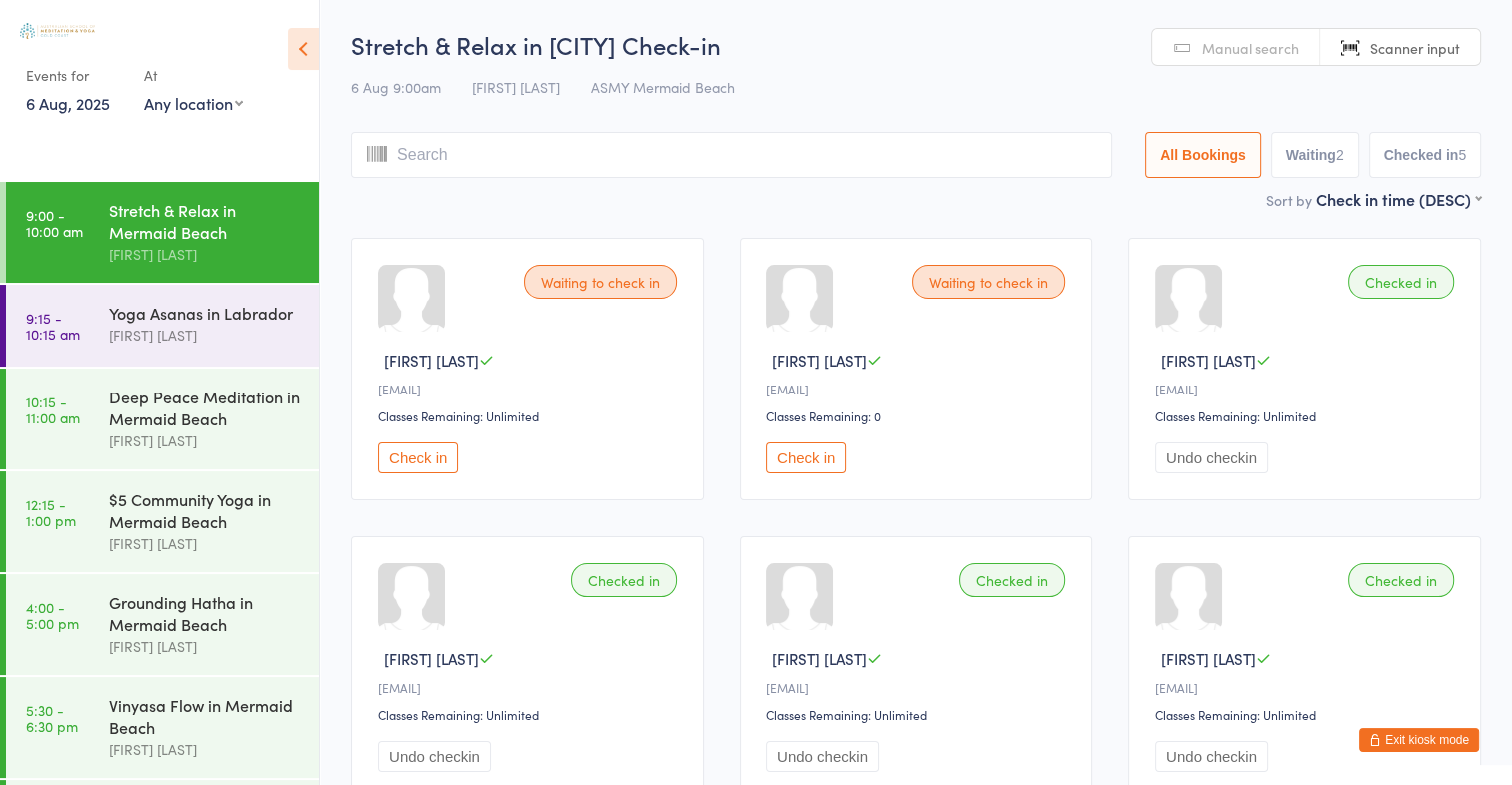 click on "Manual search" at bounding box center [1250, 48] 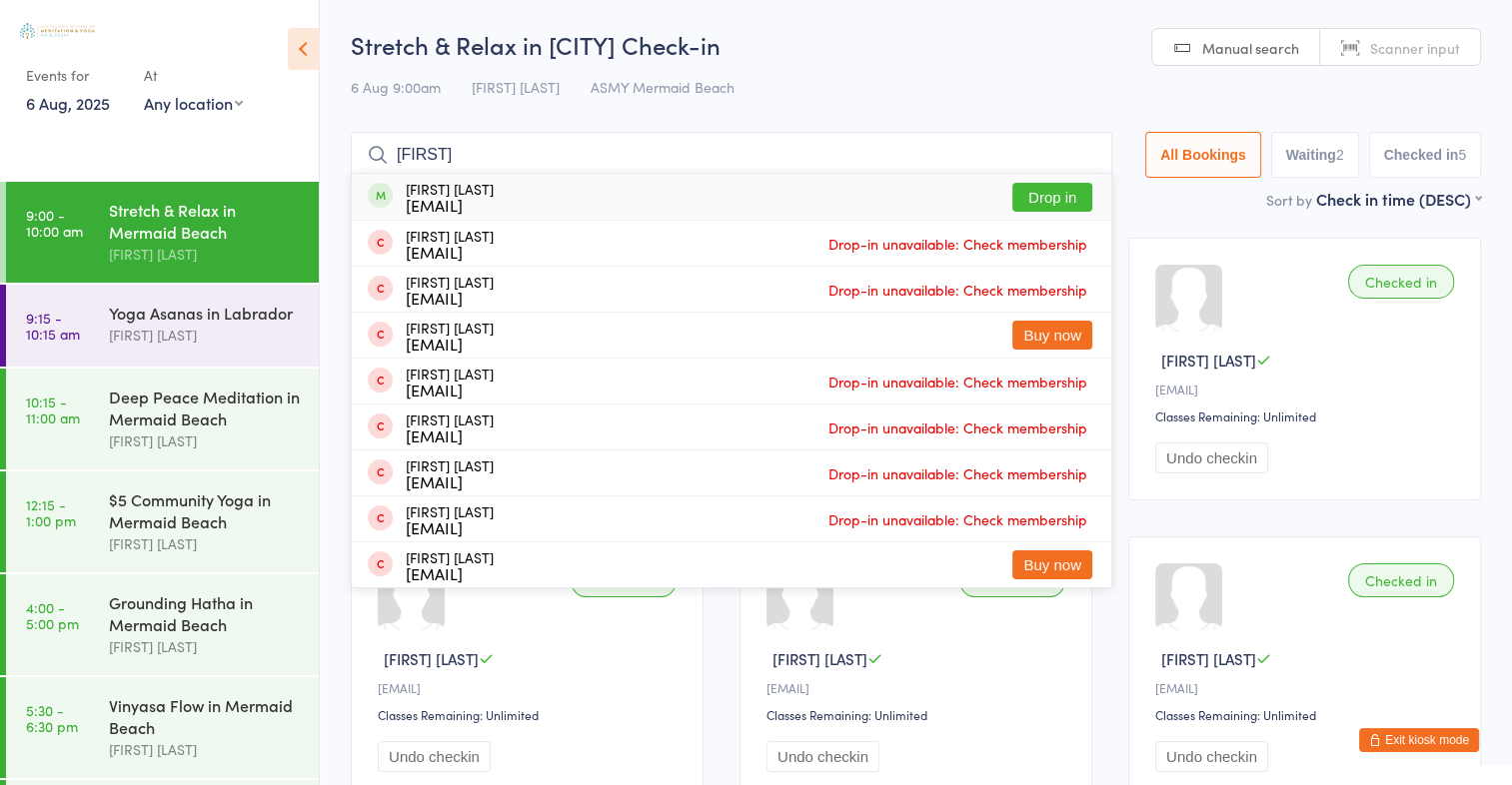 type on "[FIRST]" 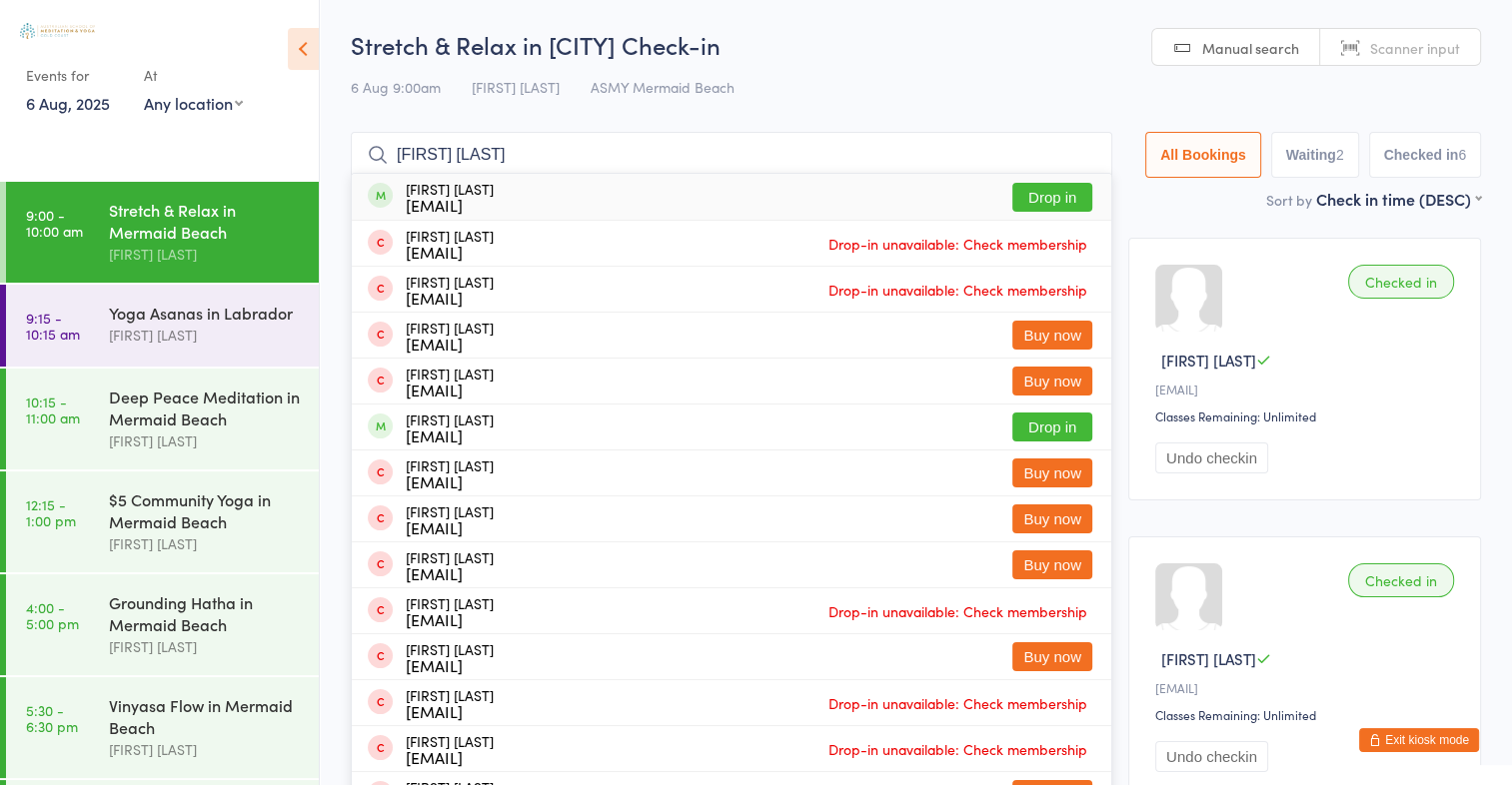 type on "[FIRST] [LAST]" 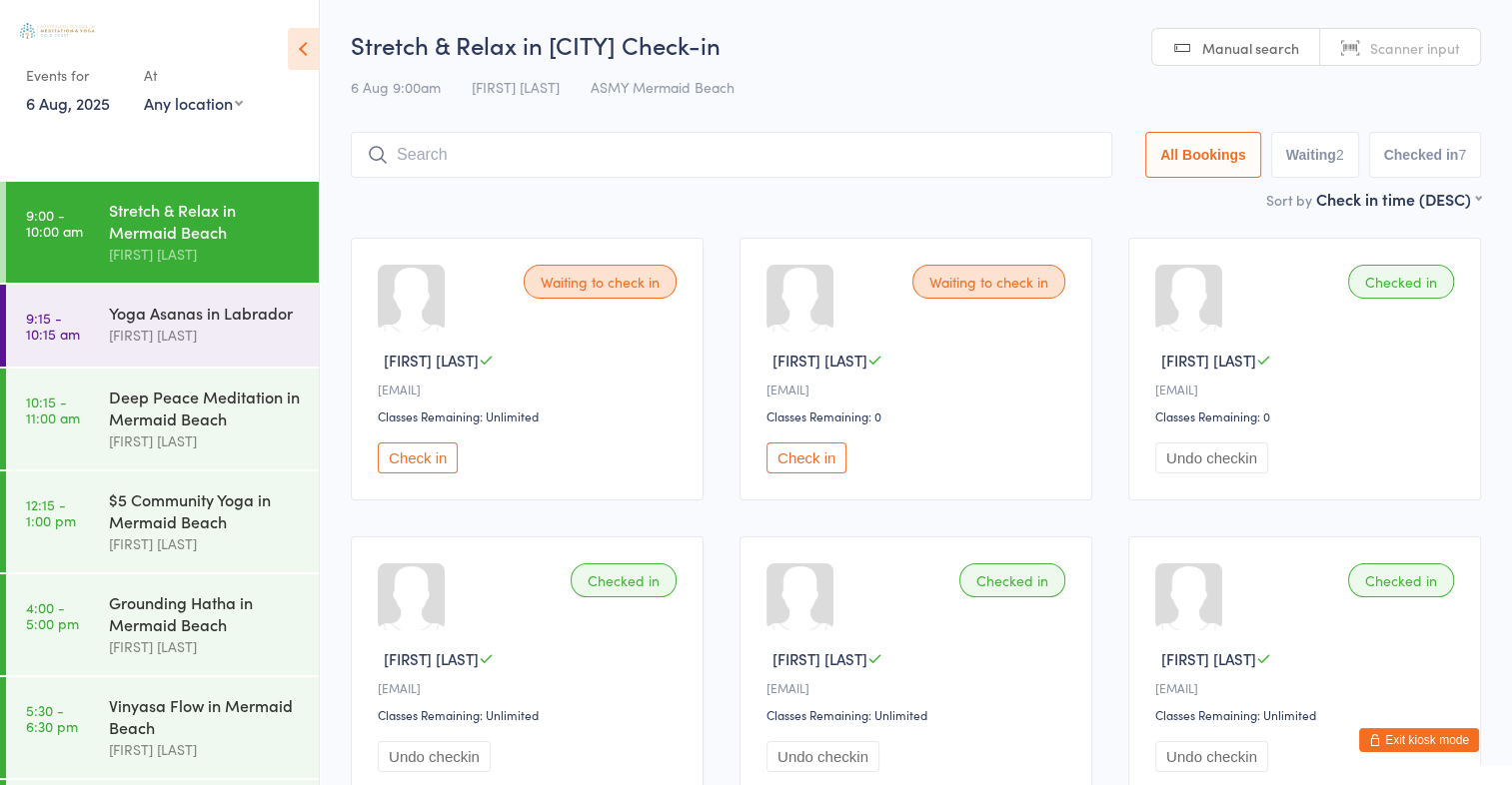 click on "Scanner input" at bounding box center (1415, 48) 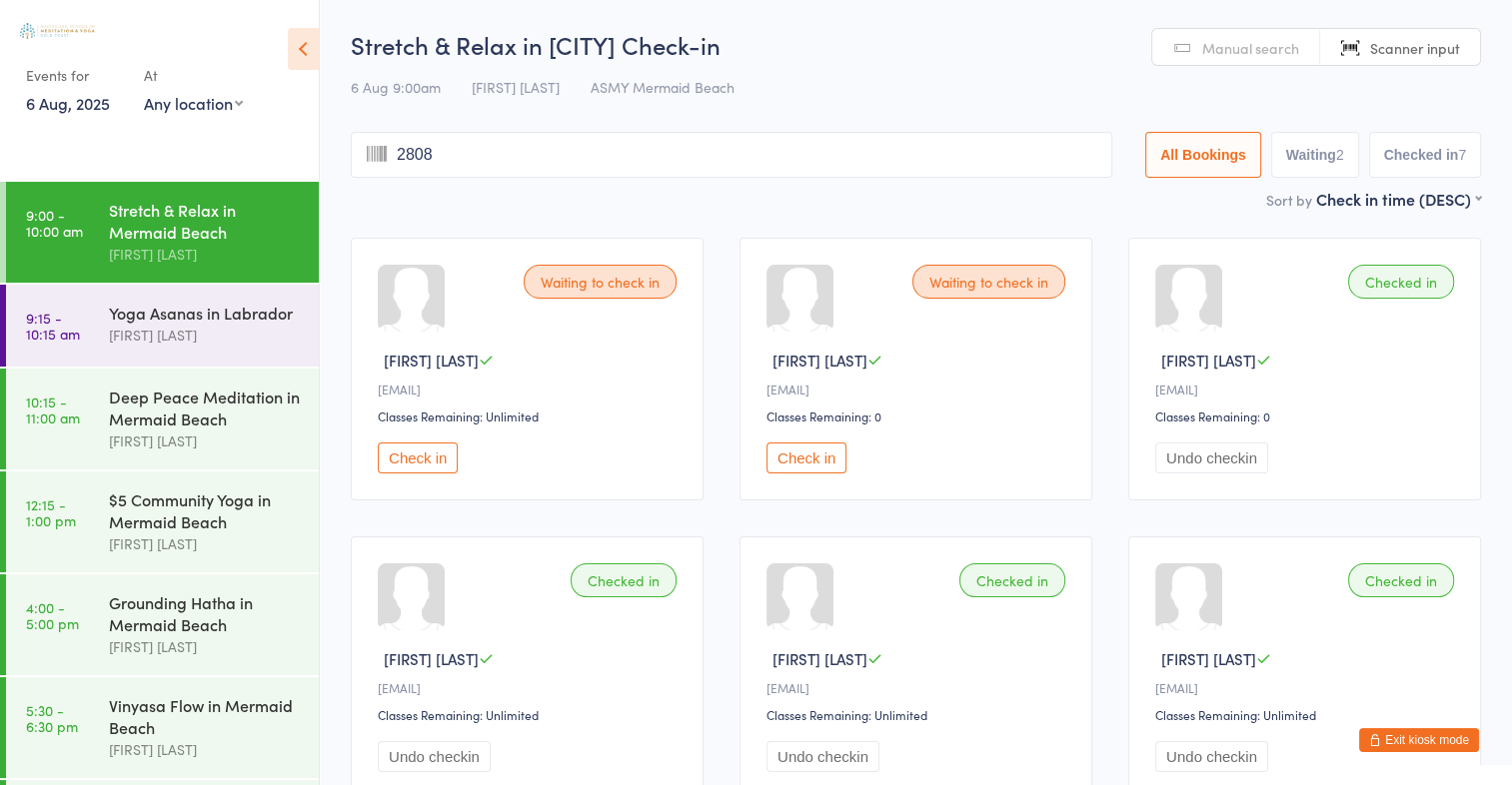 type on "2808" 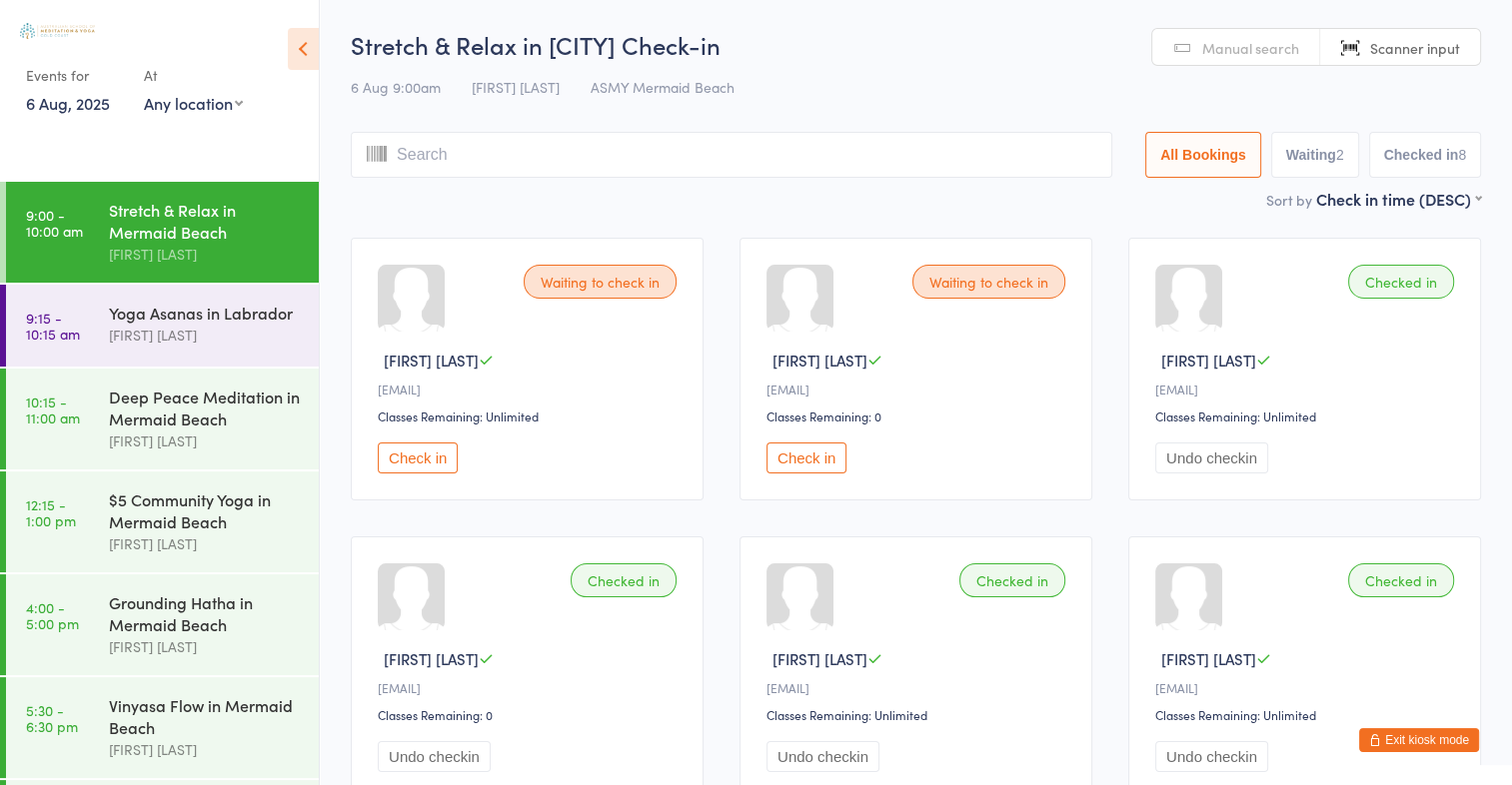 click on "Manual search" at bounding box center [1250, 48] 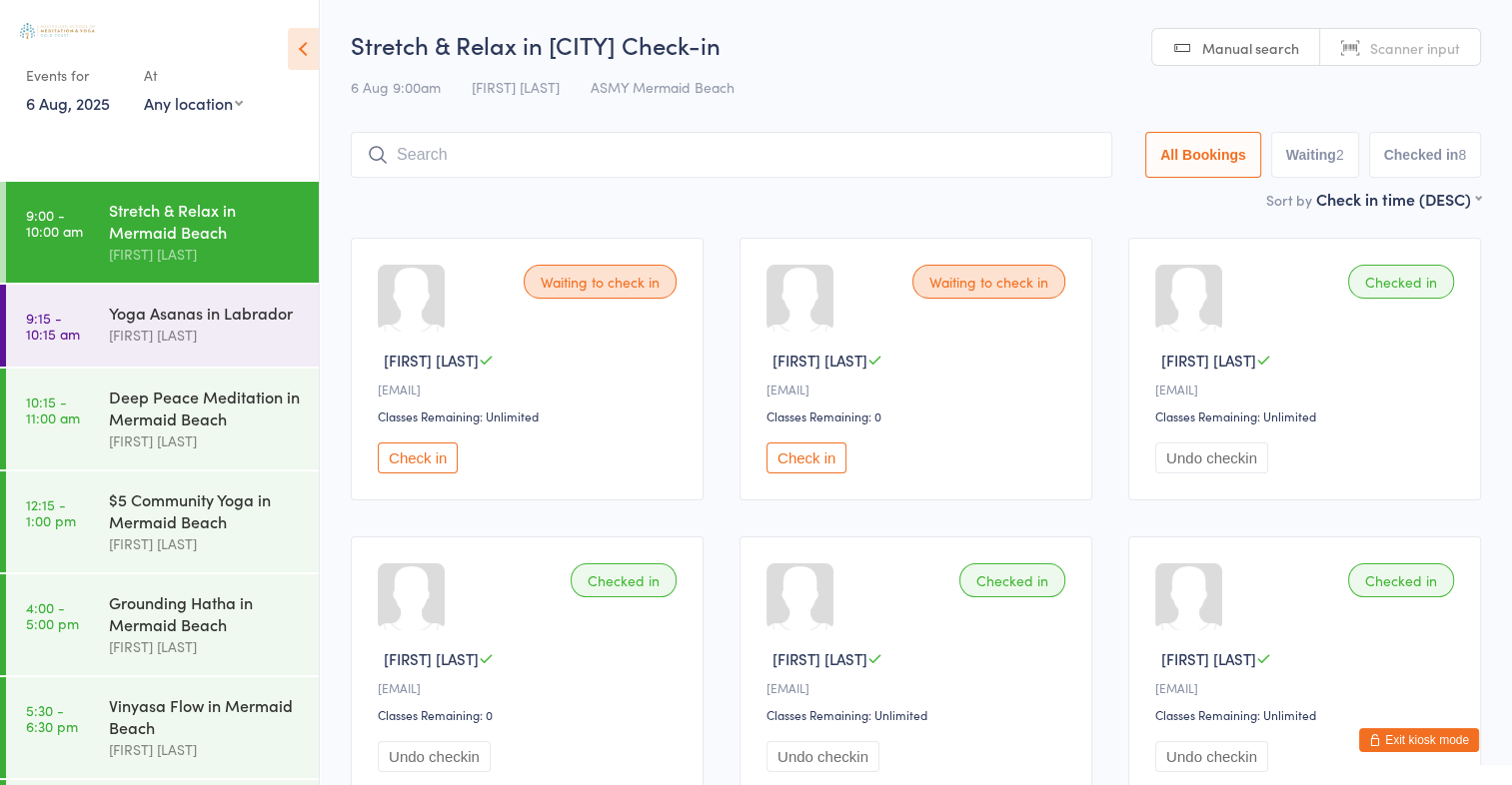 click at bounding box center [732, 155] 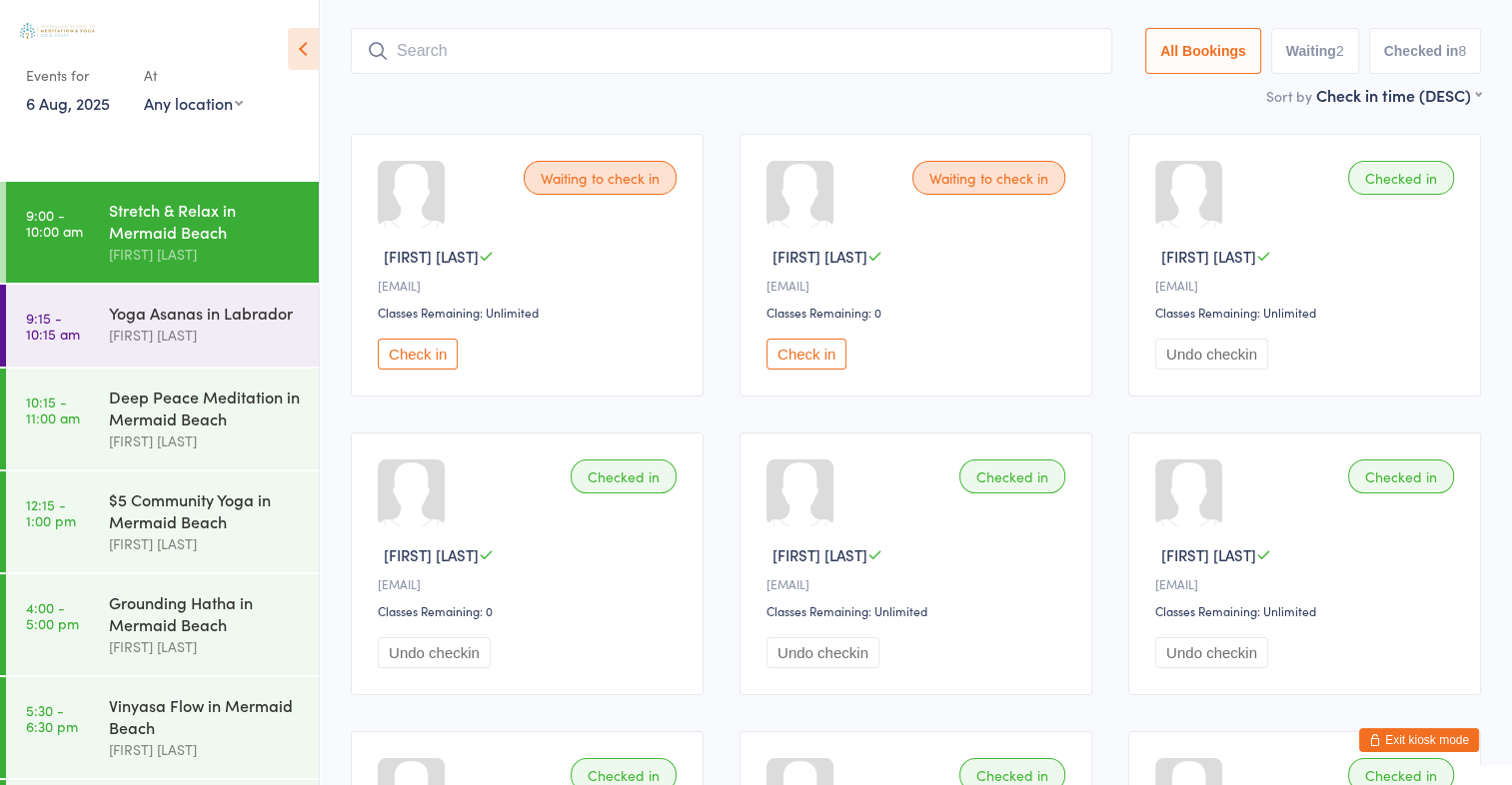 scroll, scrollTop: 132, scrollLeft: 0, axis: vertical 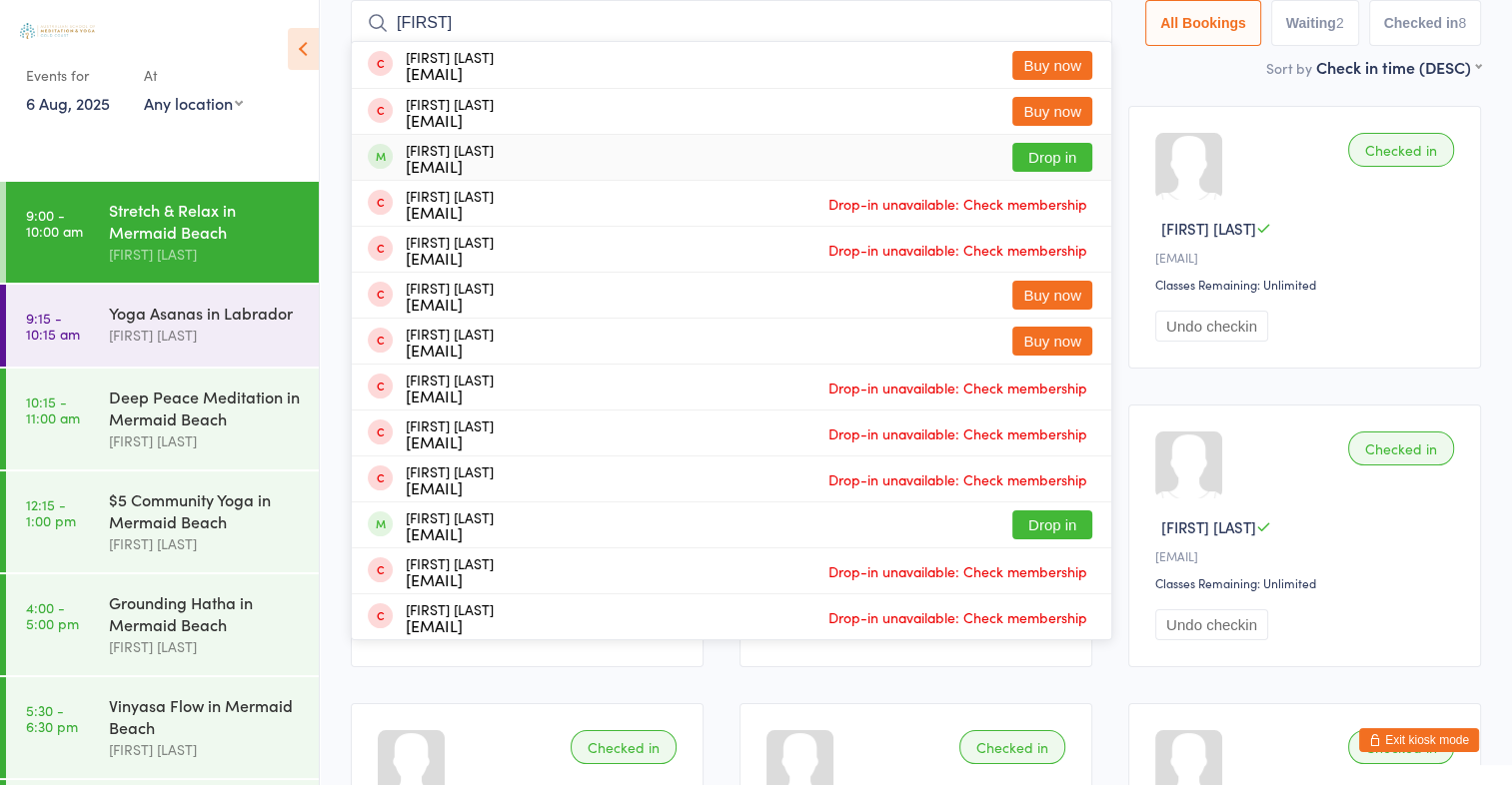 type on "[FIRST]" 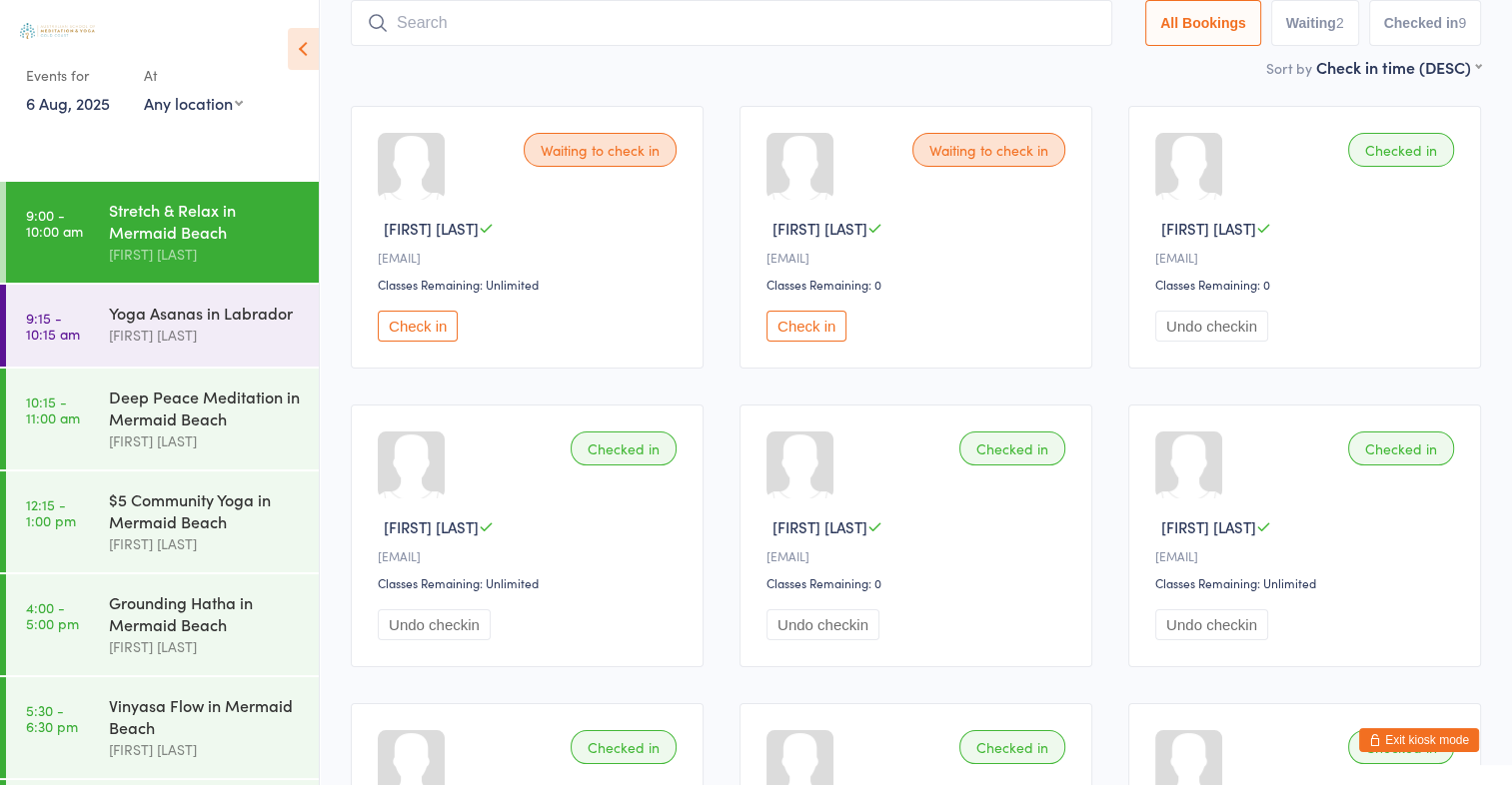 click on "Check in" at bounding box center (806, 326) 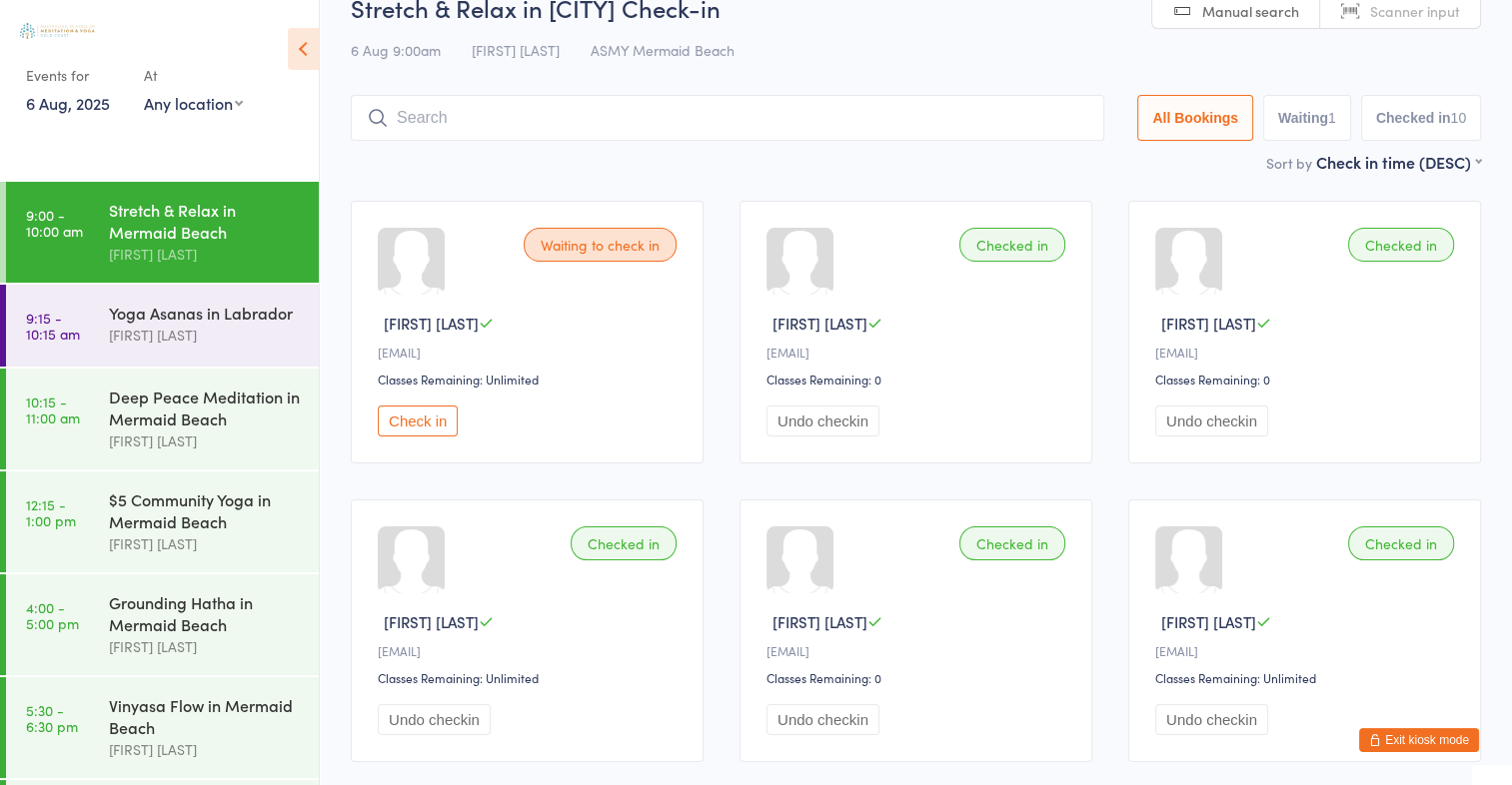 scroll, scrollTop: 0, scrollLeft: 0, axis: both 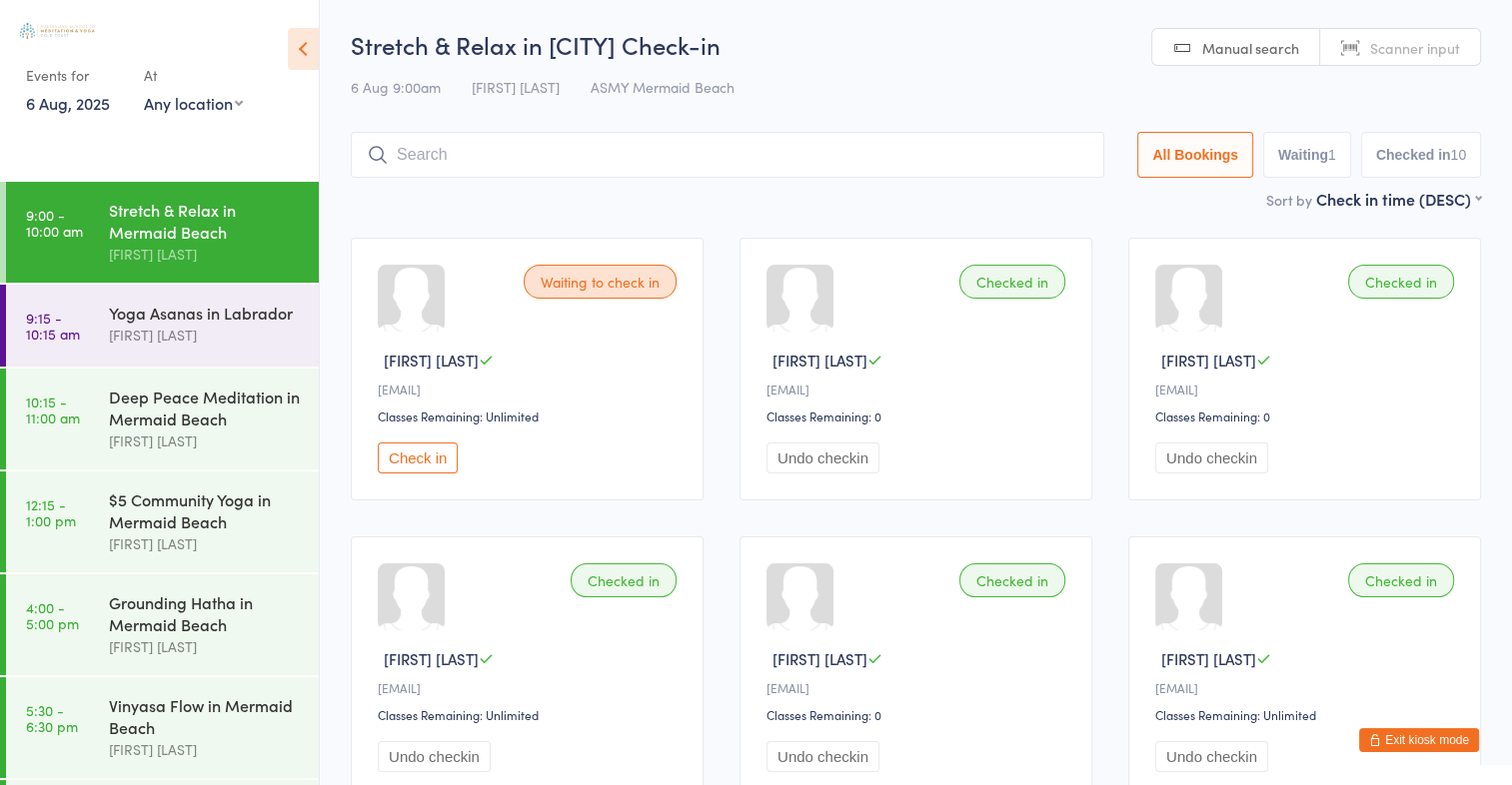 click at bounding box center (728, 155) 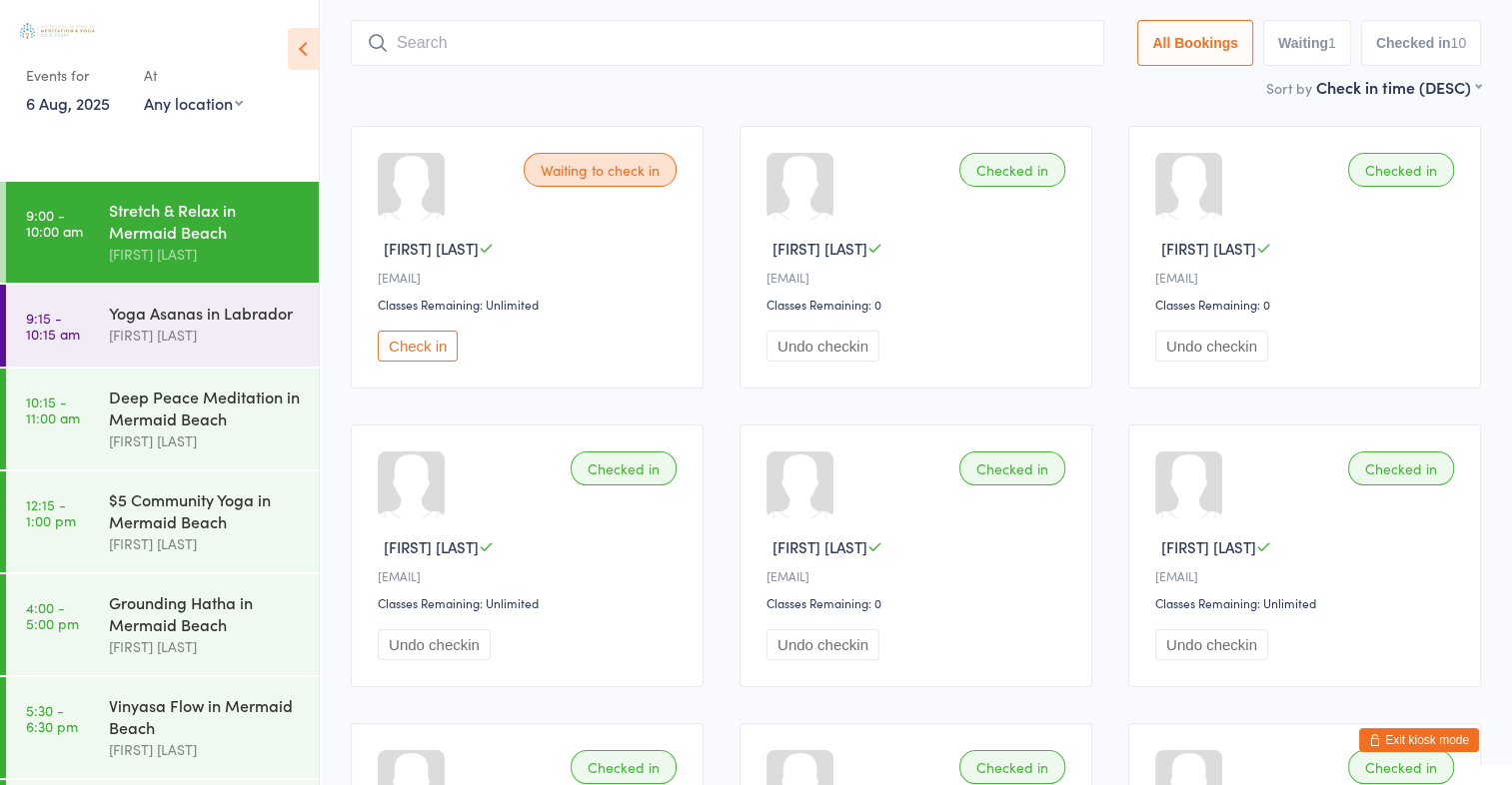 scroll, scrollTop: 132, scrollLeft: 0, axis: vertical 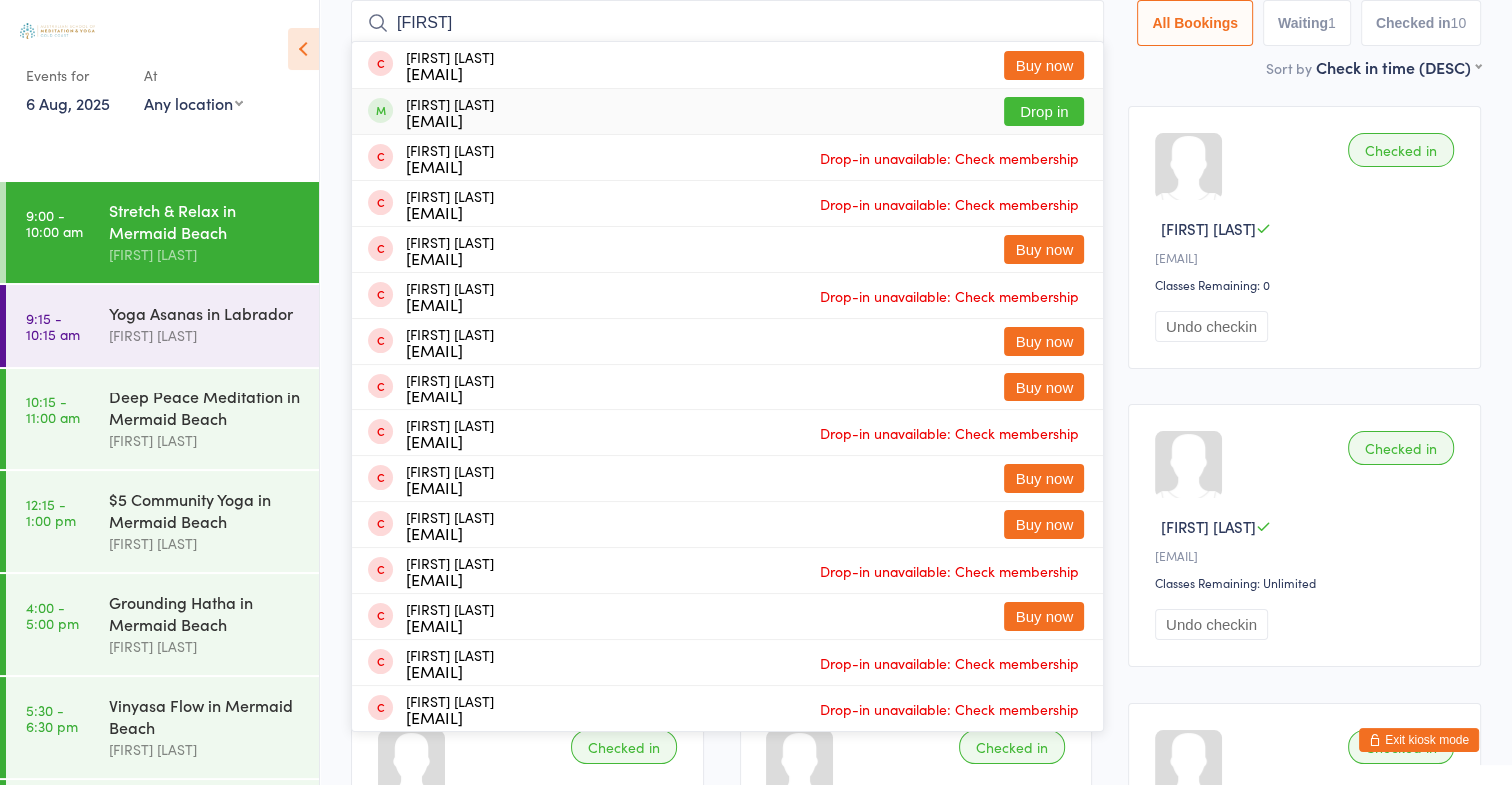 type on "[FIRST]" 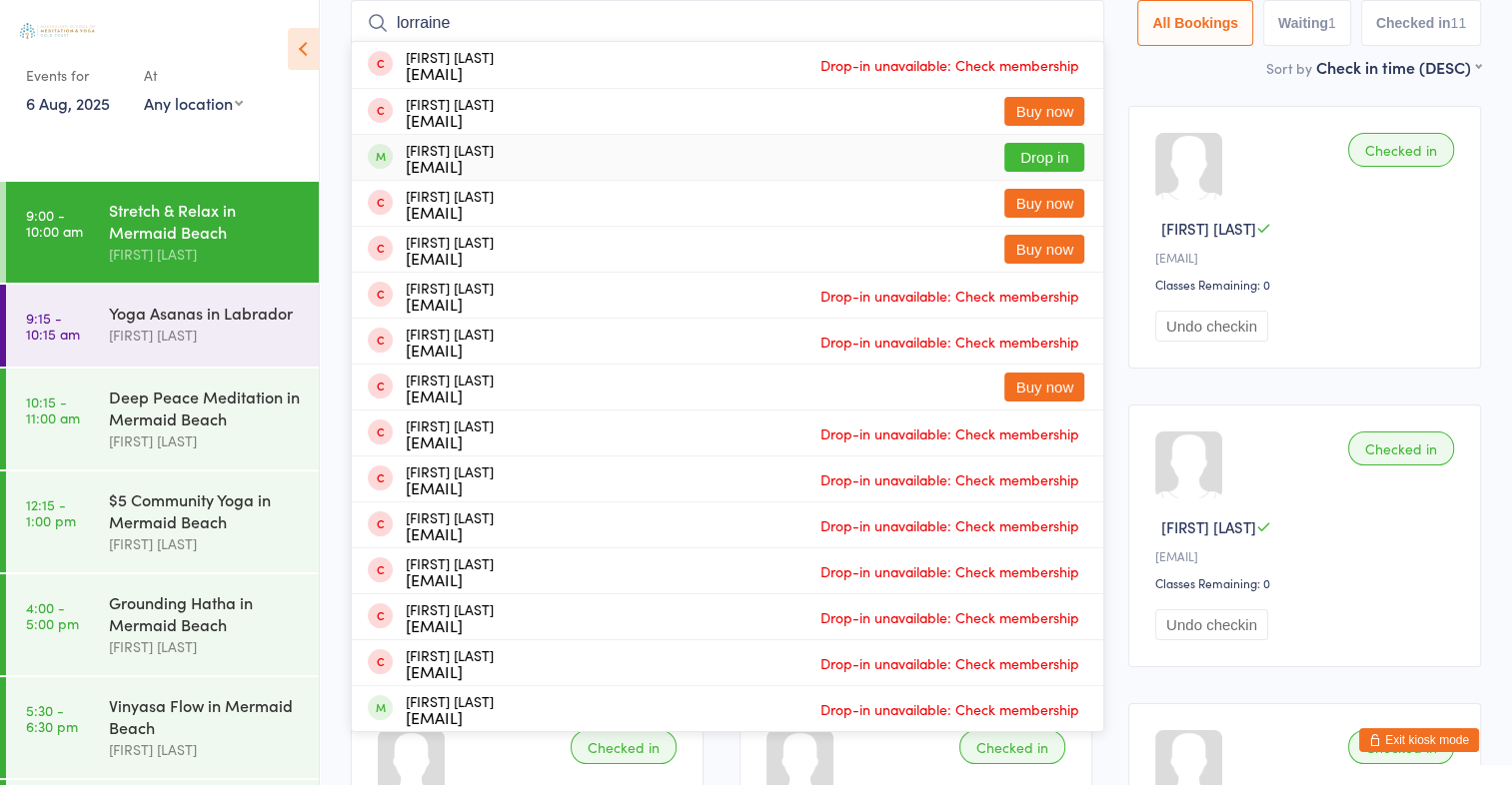 type on "lorraine" 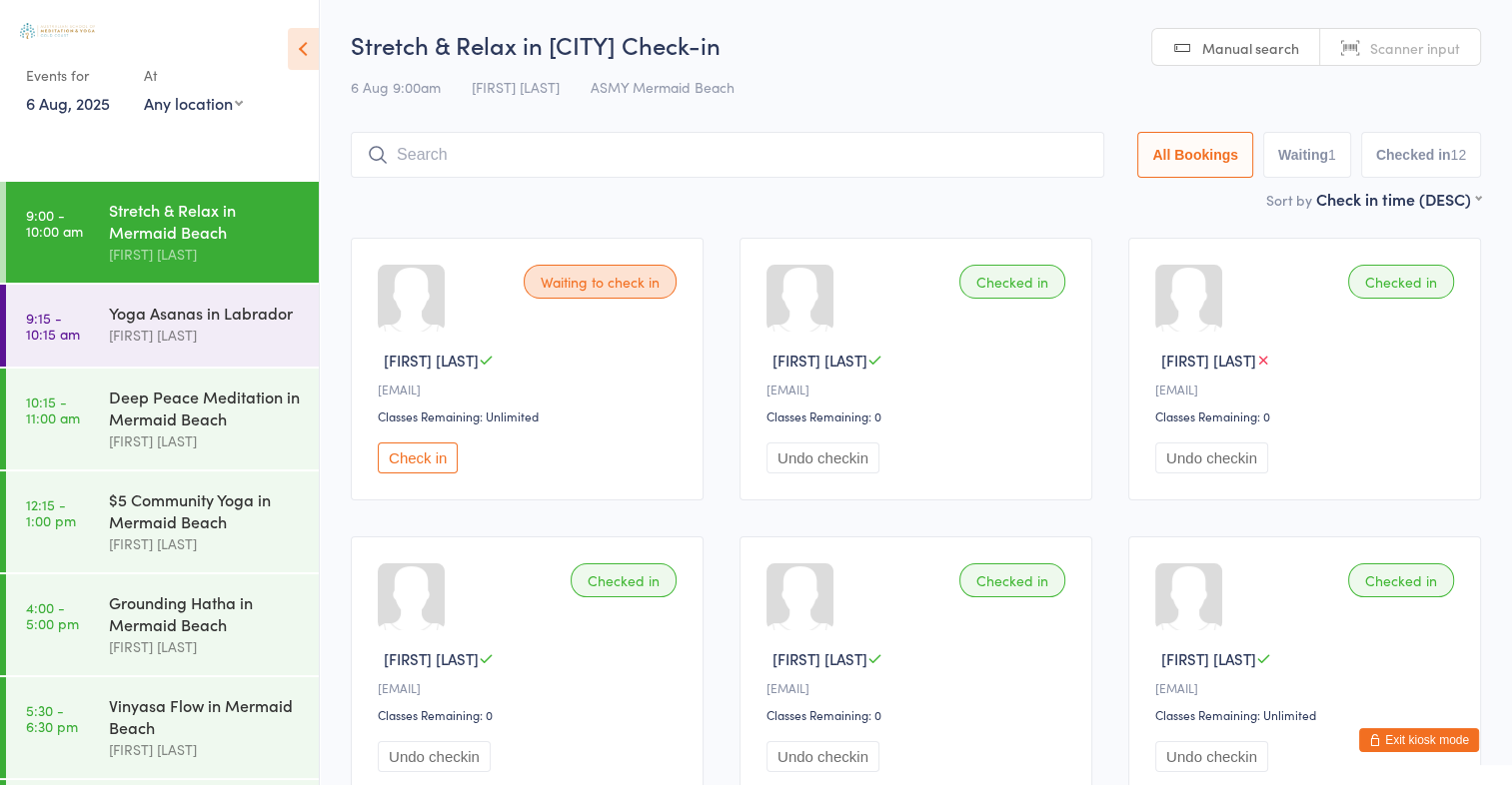 scroll, scrollTop: 0, scrollLeft: 0, axis: both 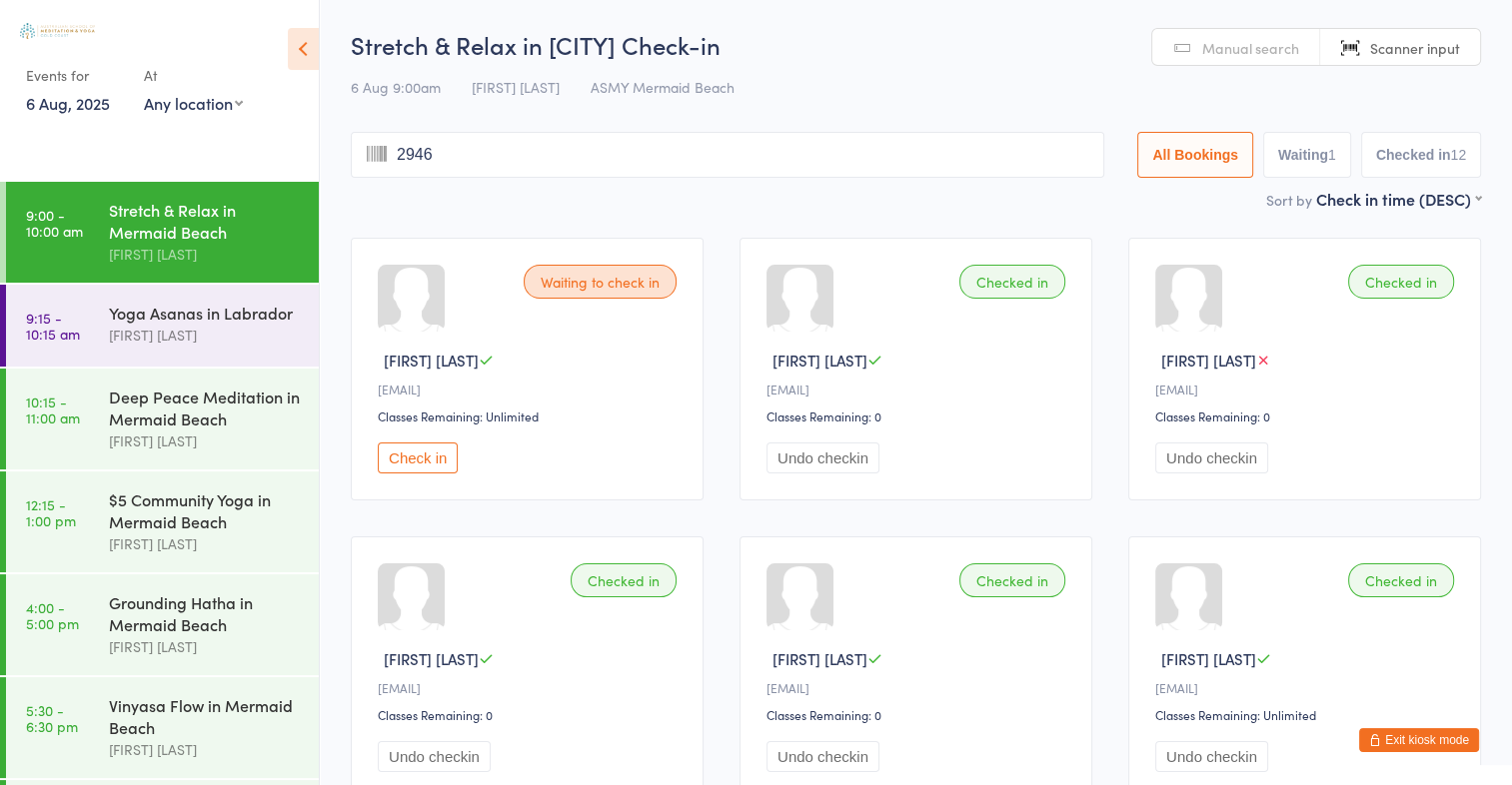type on "2946" 